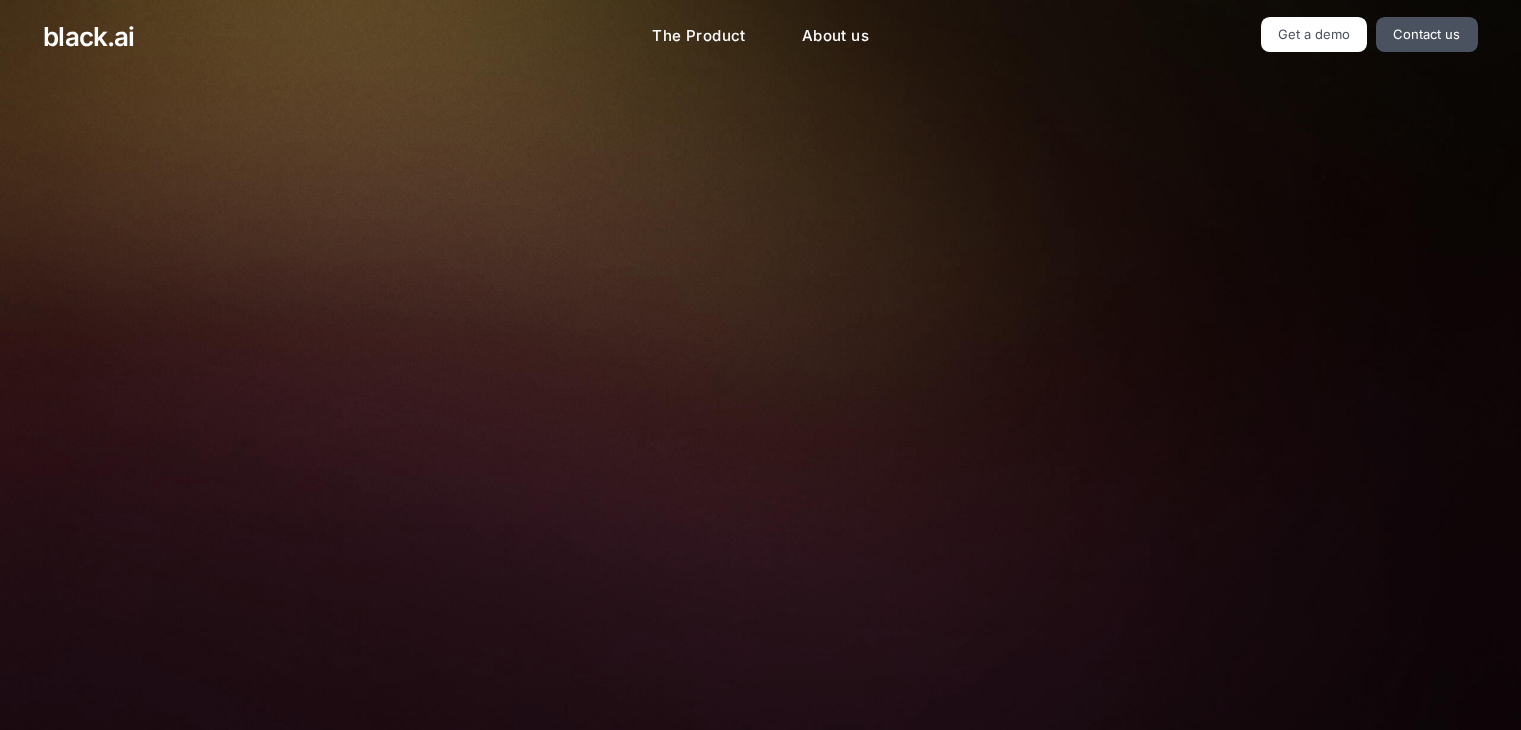 scroll, scrollTop: 0, scrollLeft: 0, axis: both 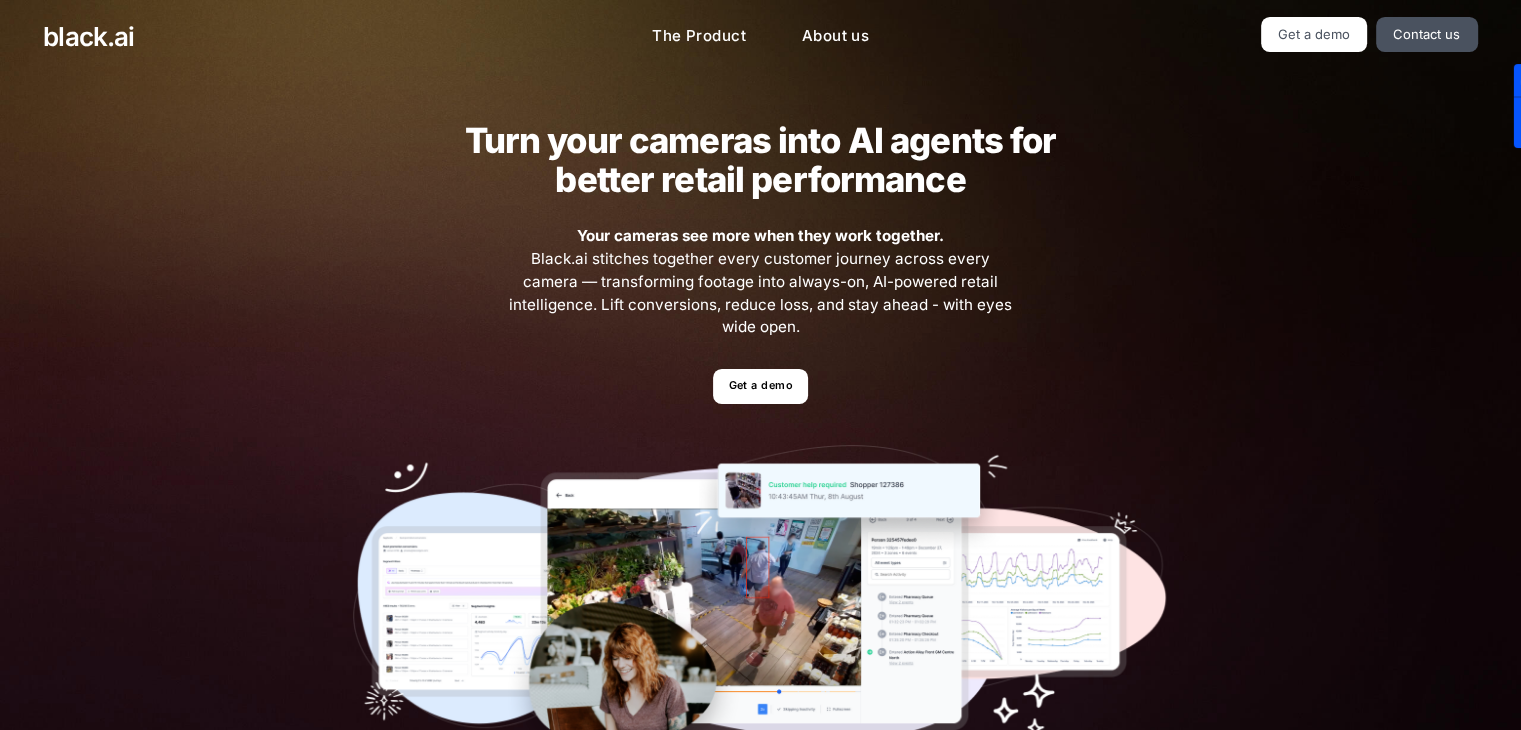click on "Turn your cameras into AI agents for better retail performance" at bounding box center [760, 160] 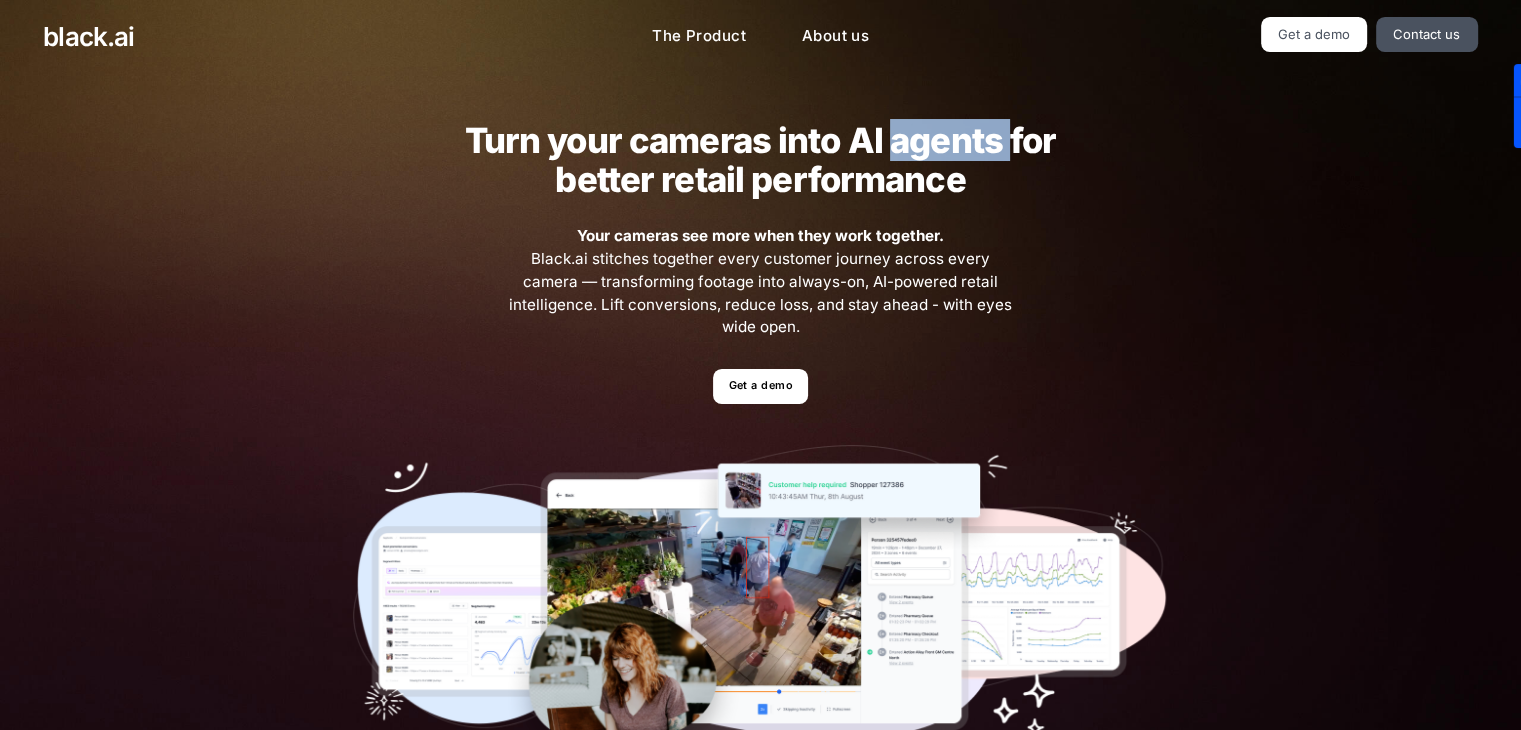 click on "Turn your cameras into AI agents for better retail performance" at bounding box center (760, 160) 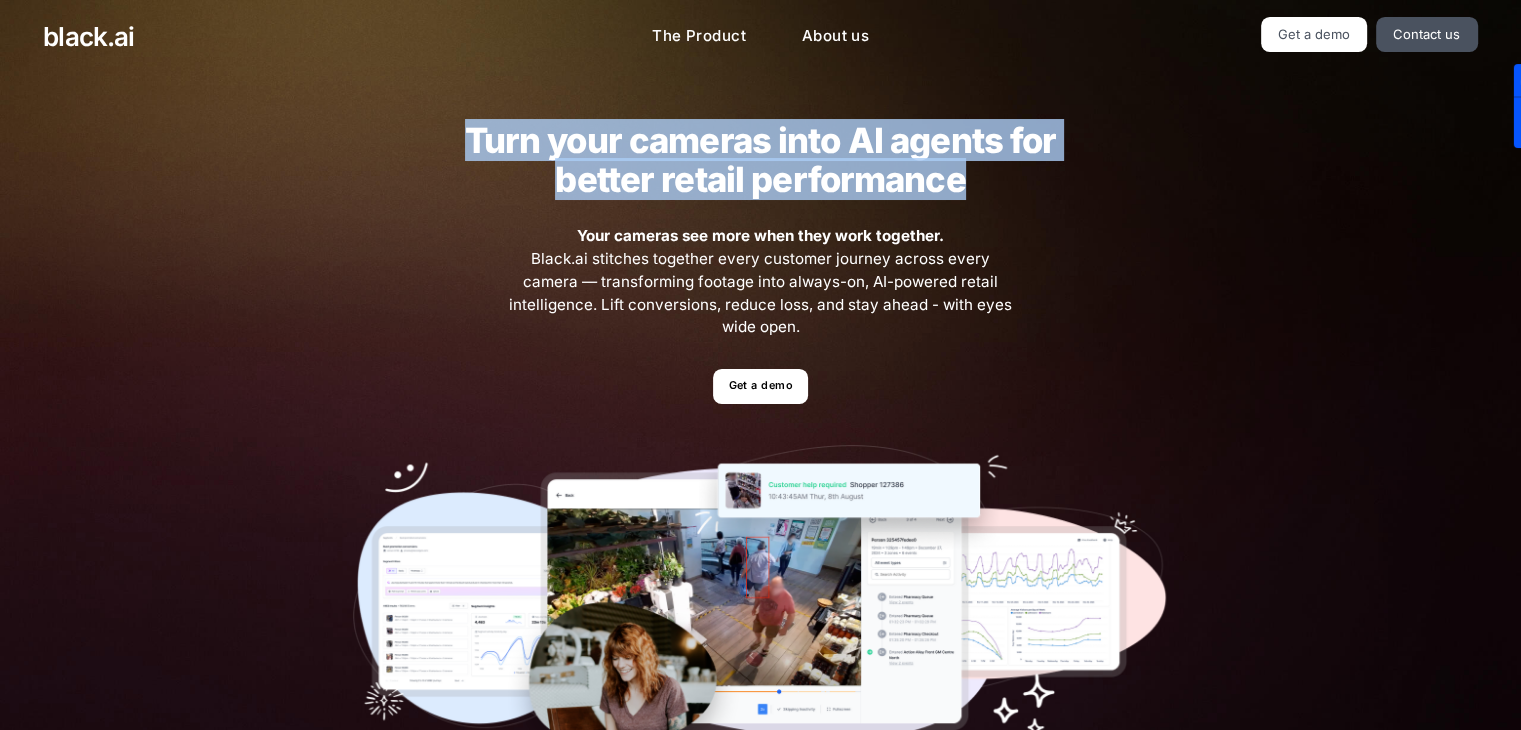 drag, startPoint x: 888, startPoint y: 144, endPoint x: 888, endPoint y: 157, distance: 13 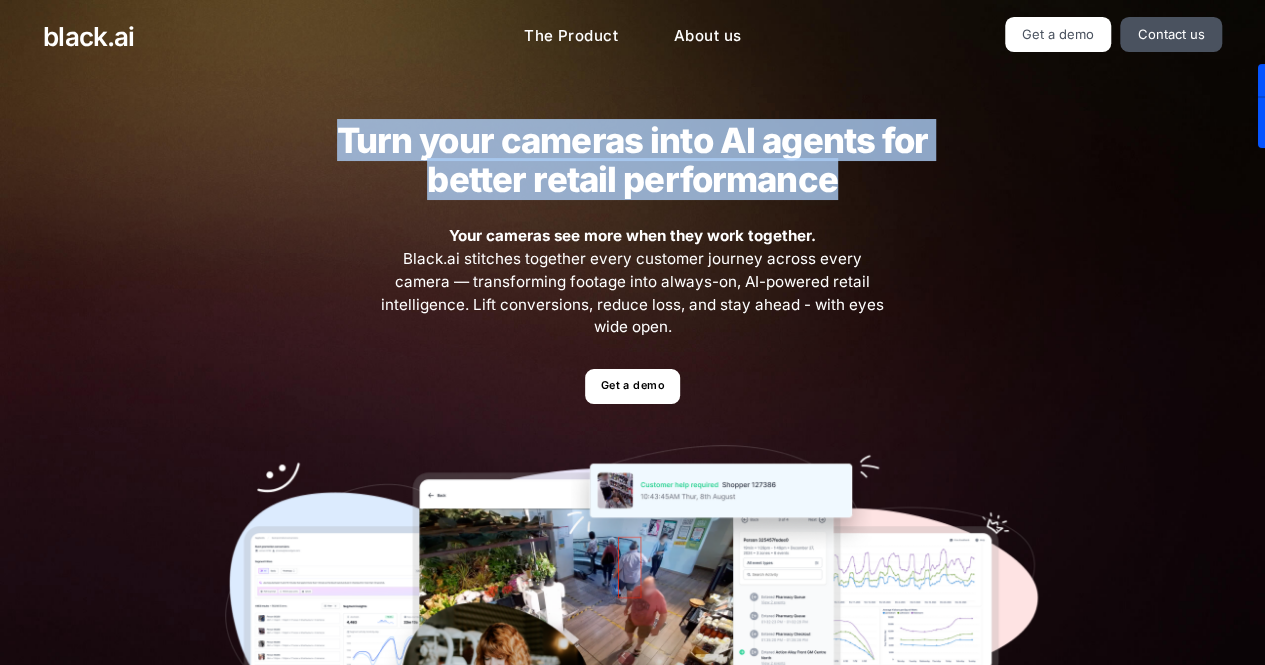 click on "Turn your cameras into AI agents for better retail performance" at bounding box center [632, 160] 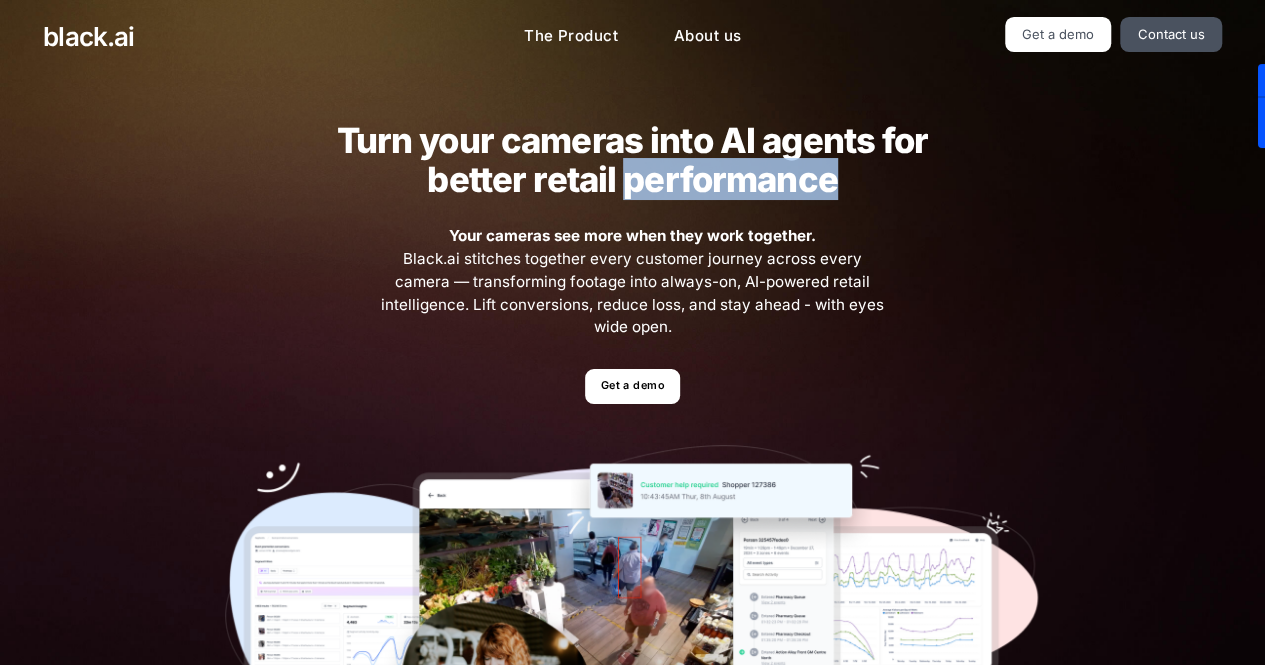 click on "Turn your cameras into AI agents for better retail performance" at bounding box center (632, 160) 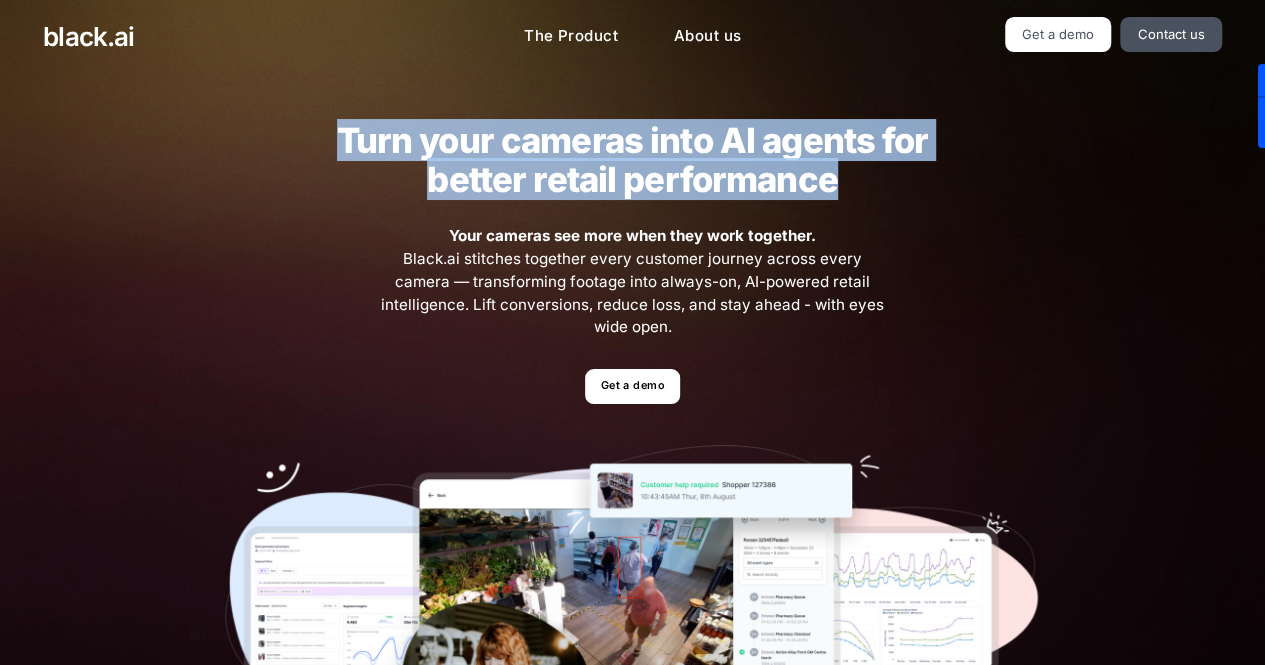 click on "Turn your cameras into AI agents for better retail performance" at bounding box center (632, 160) 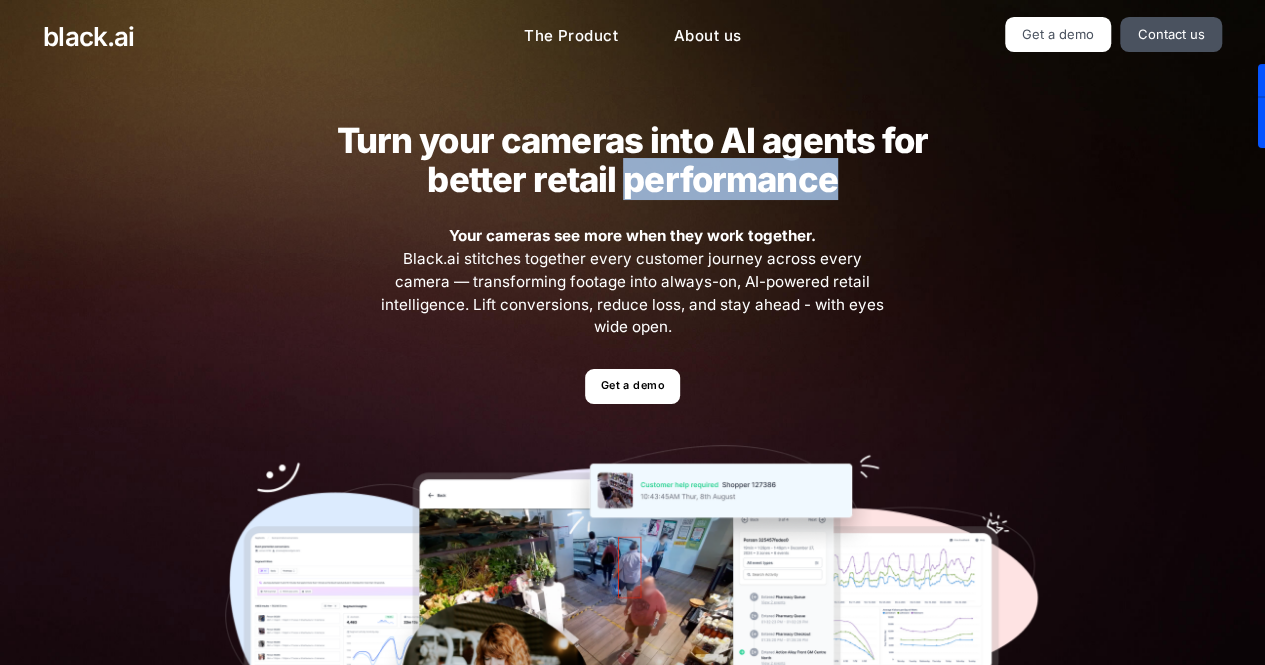 click on "Turn your cameras into AI agents for better retail performance" at bounding box center [632, 160] 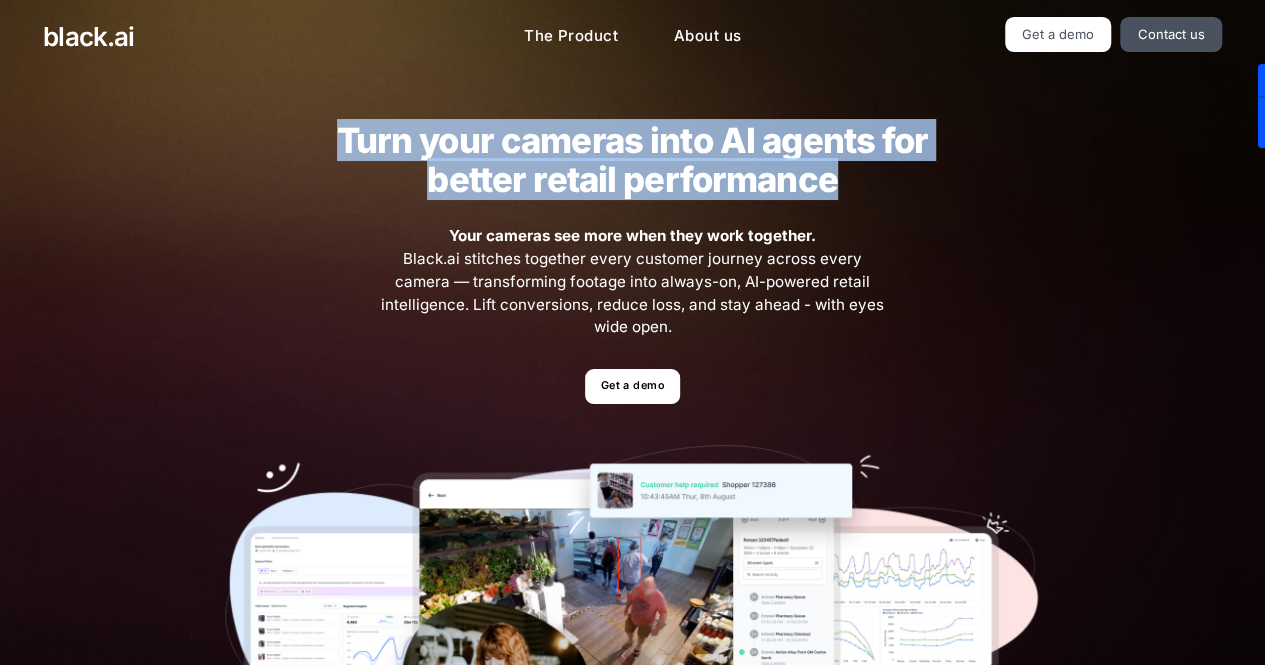 click on "Turn your cameras into AI agents for better retail performance" at bounding box center (632, 160) 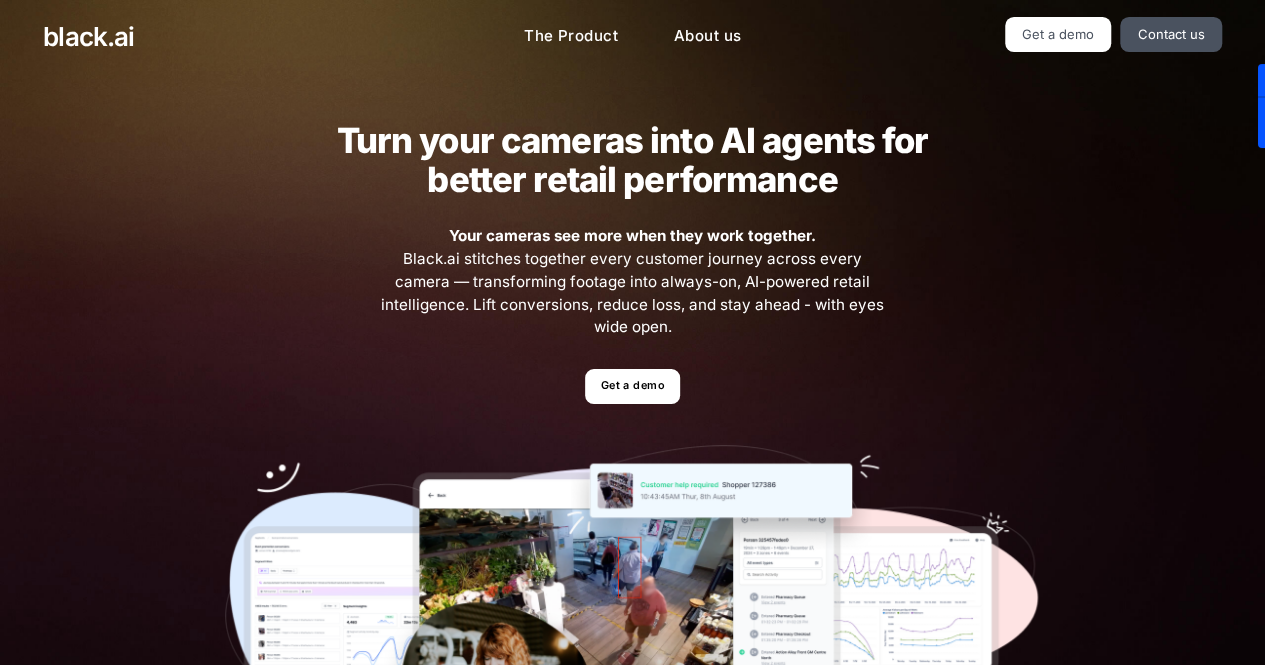 click on "Your cameras see more when they work together.  Black.ai stitches together every customer journey across every camera — transforming footage into always-on, AI-powered retail intelligence. Lift conversions, reduce loss, and stay ahead - with eyes wide open." at bounding box center (633, 282) 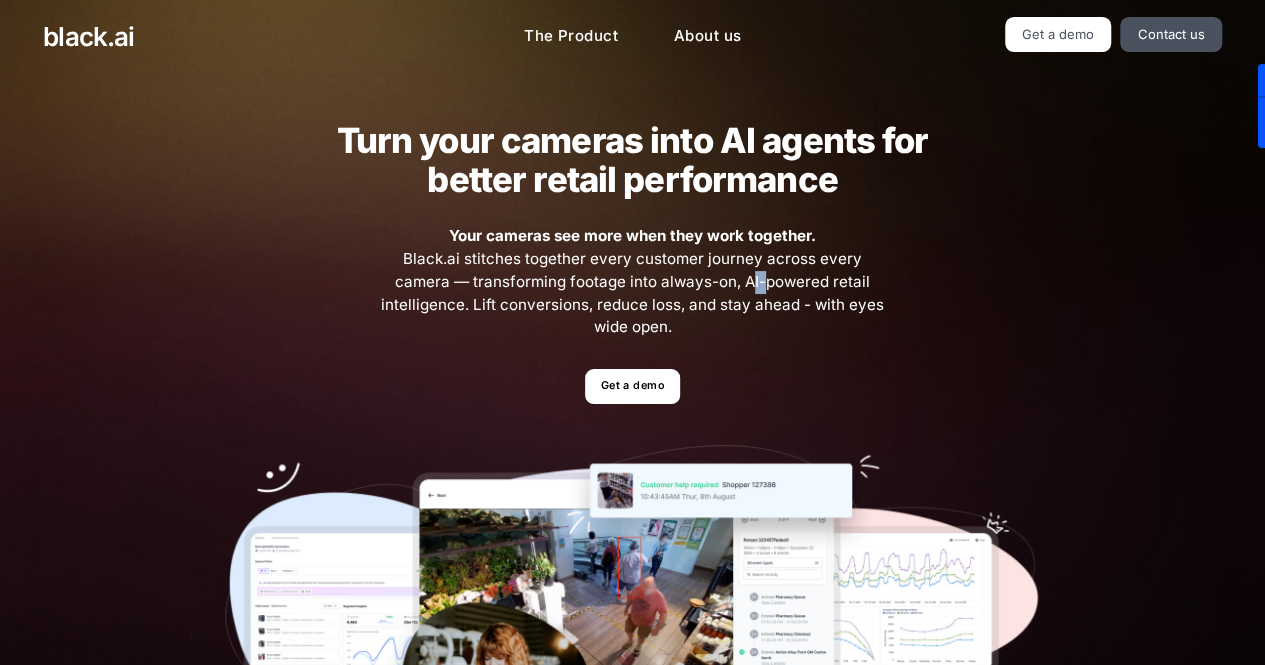 click on "Your cameras see more when they work together.  Black.ai stitches together every customer journey across every camera — transforming footage into always-on, AI-powered retail intelligence. Lift conversions, reduce loss, and stay ahead - with eyes wide open." at bounding box center [633, 282] 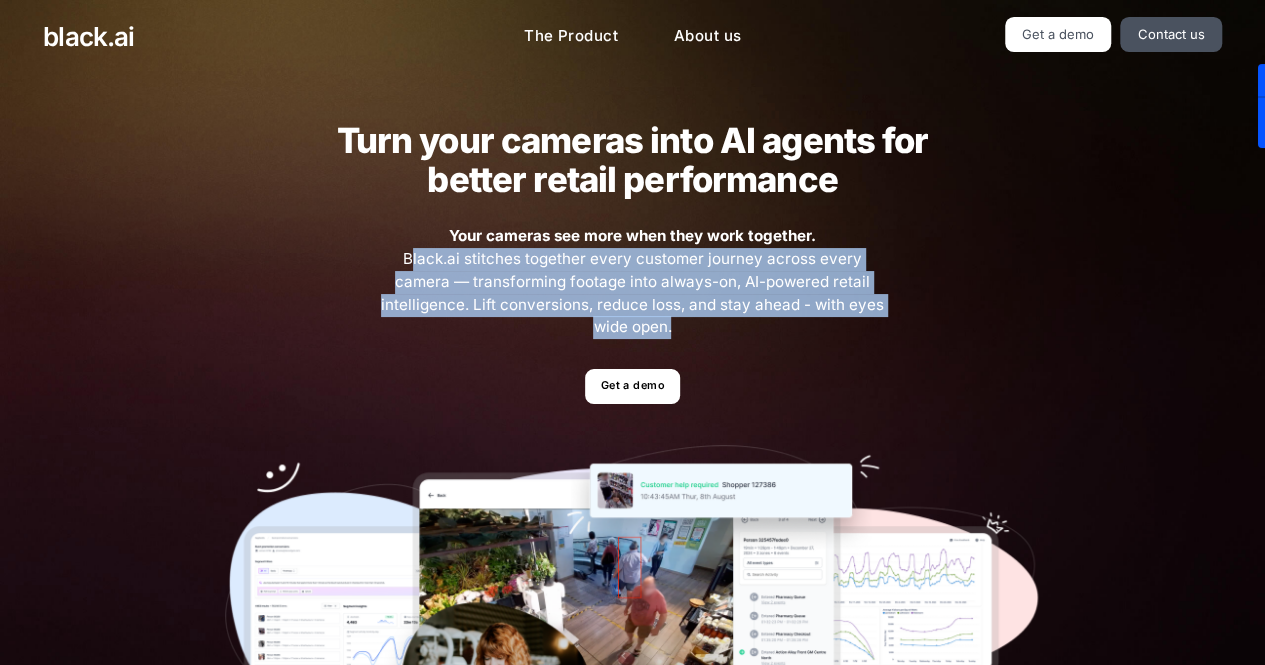 click on "Your cameras see more when they work together.  Black.ai stitches together every customer journey across every camera — transforming footage into always-on, AI-powered retail intelligence. Lift conversions, reduce loss, and stay ahead - with eyes wide open." at bounding box center [633, 282] 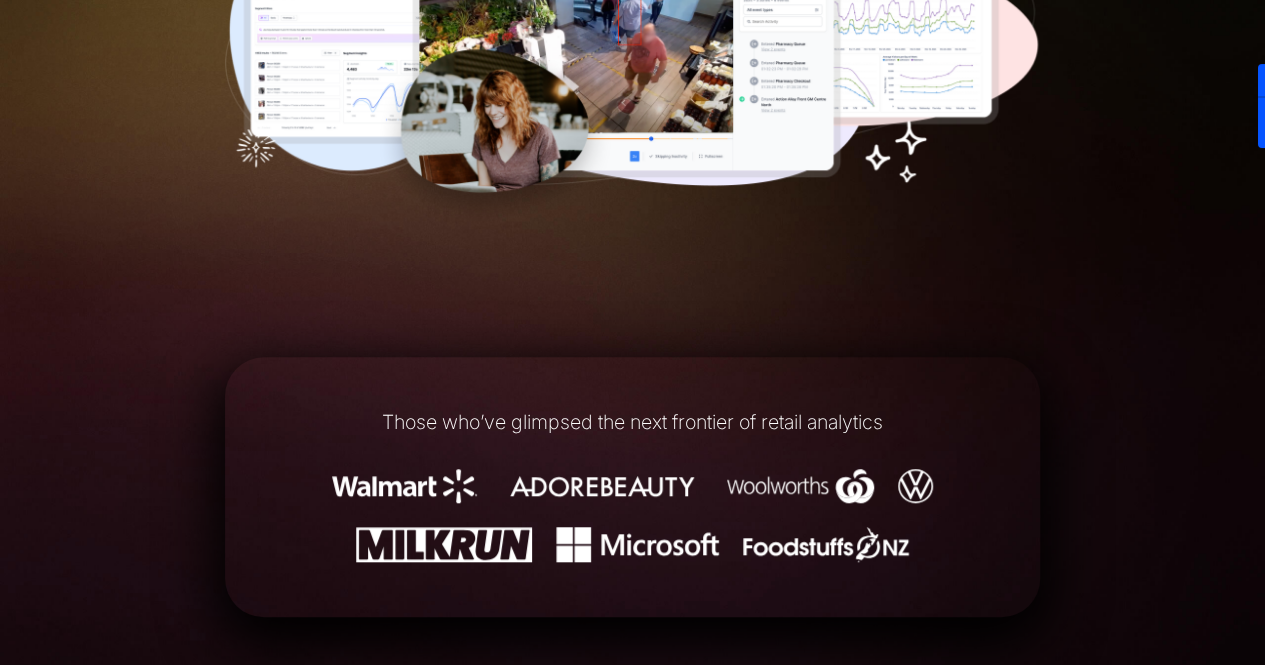 scroll, scrollTop: 853, scrollLeft: 0, axis: vertical 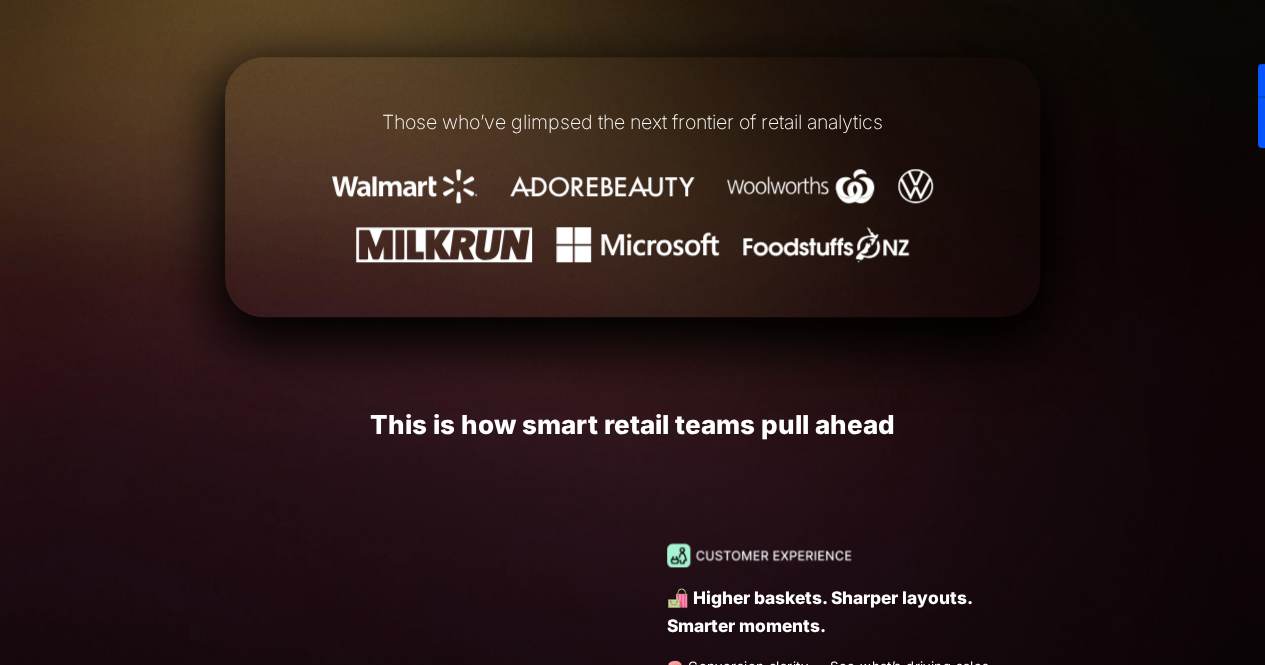 click at bounding box center (404, 186) 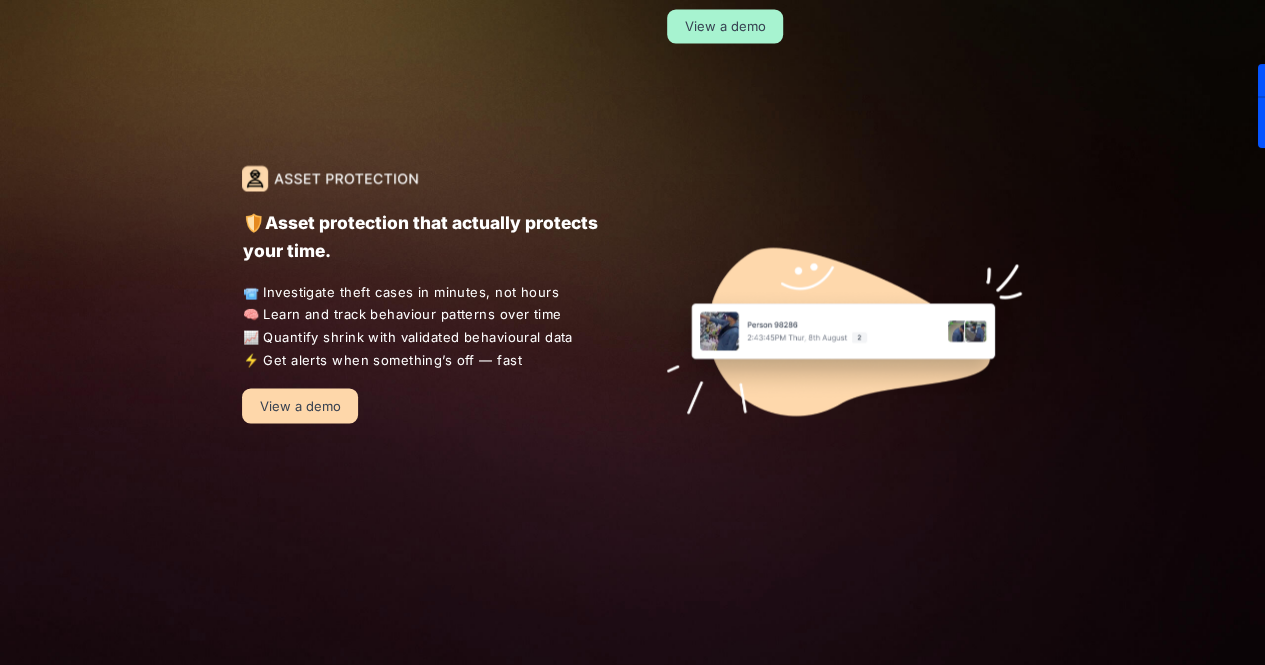 scroll, scrollTop: 1700, scrollLeft: 0, axis: vertical 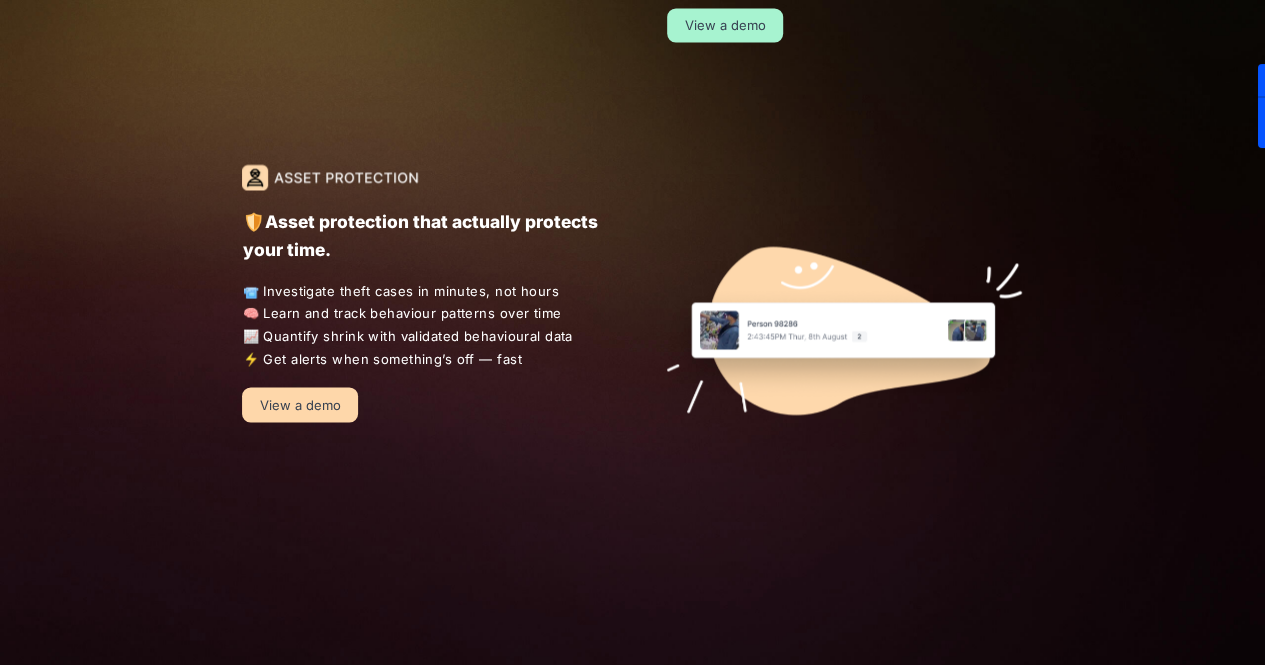 click on "📹 Investigate theft cases in minutes, not hours  🧠 Learn and track behaviour patterns over time  📈 Quantify shrink with validated behavioural data  ⚡ Get alerts when something’s off — fast" at bounding box center (420, 324) 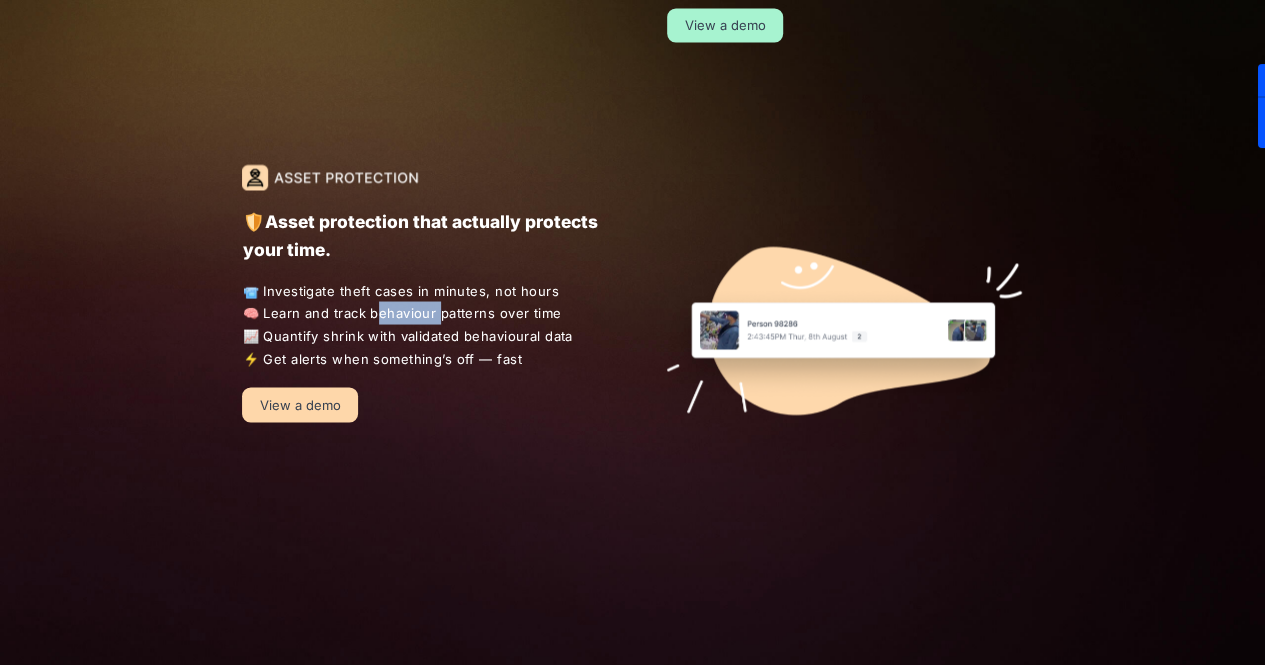 click on "📹 Investigate theft cases in minutes, not hours  🧠 Learn and track behaviour patterns over time  📈 Quantify shrink with validated behavioural data  ⚡ Get alerts when something’s off — fast" at bounding box center (420, 324) 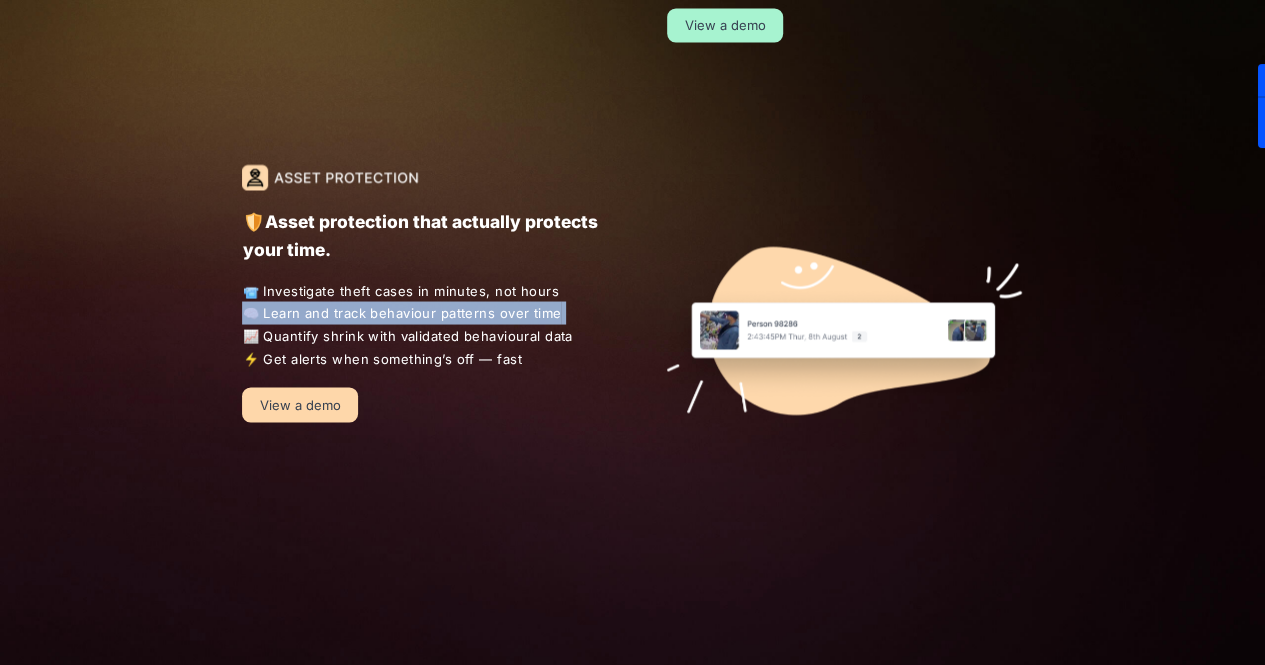 click on "📹 Investigate theft cases in minutes, not hours  🧠 Learn and track behaviour patterns over time  📈 Quantify shrink with validated behavioural data  ⚡ Get alerts when something’s off — fast" at bounding box center (420, 324) 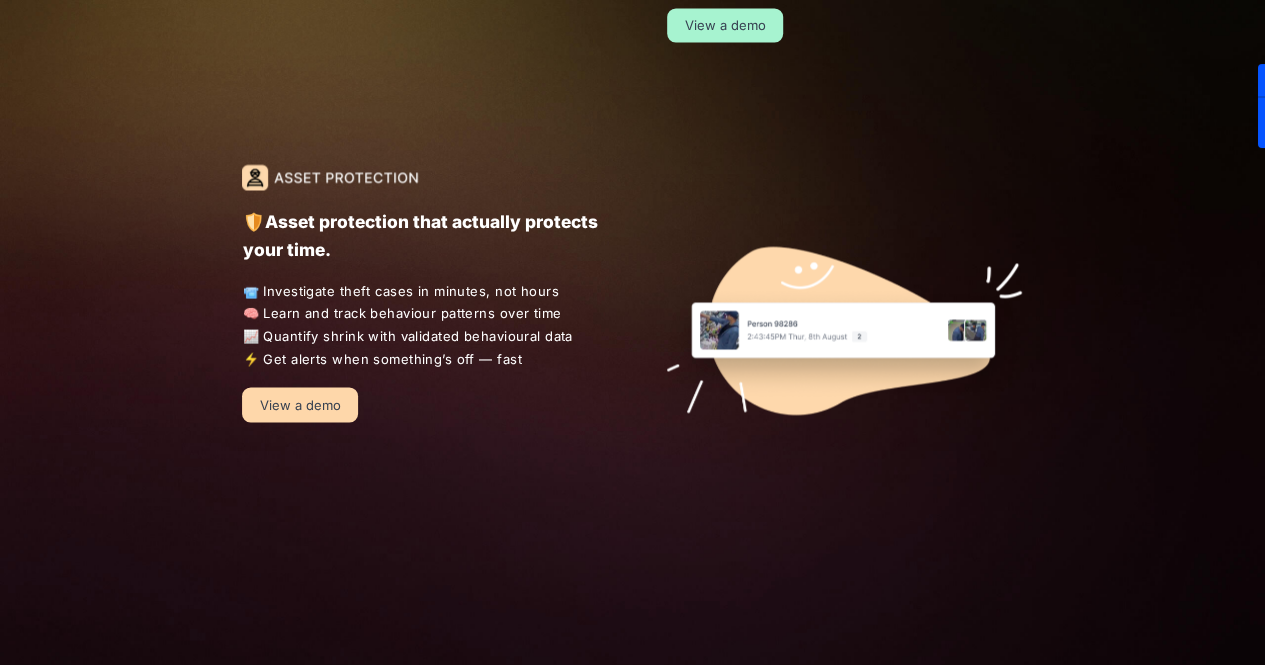 click on "📹 Investigate theft cases in minutes, not hours  🧠 Learn and track behaviour patterns over time  📈 Quantify shrink with validated behavioural data  ⚡ Get alerts when something’s off — fast" at bounding box center (420, 324) 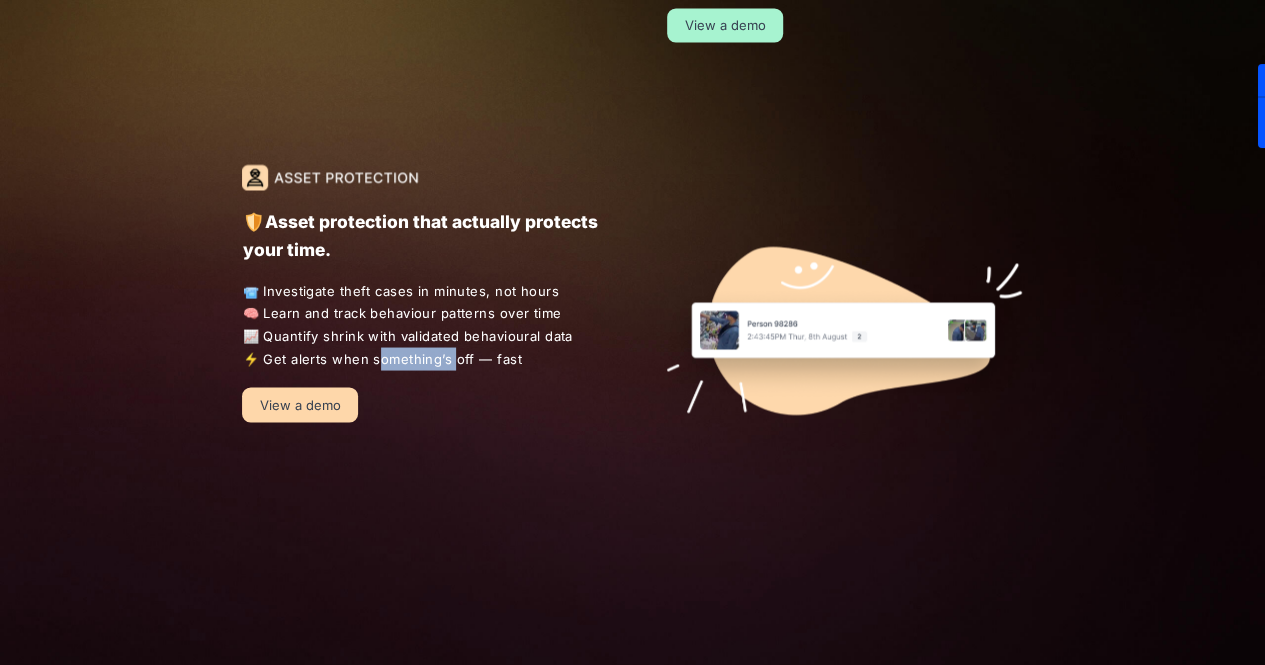 click on "📹 Investigate theft cases in minutes, not hours  🧠 Learn and track behaviour patterns over time  📈 Quantify shrink with validated behavioural data  ⚡ Get alerts when something’s off — fast" at bounding box center [420, 324] 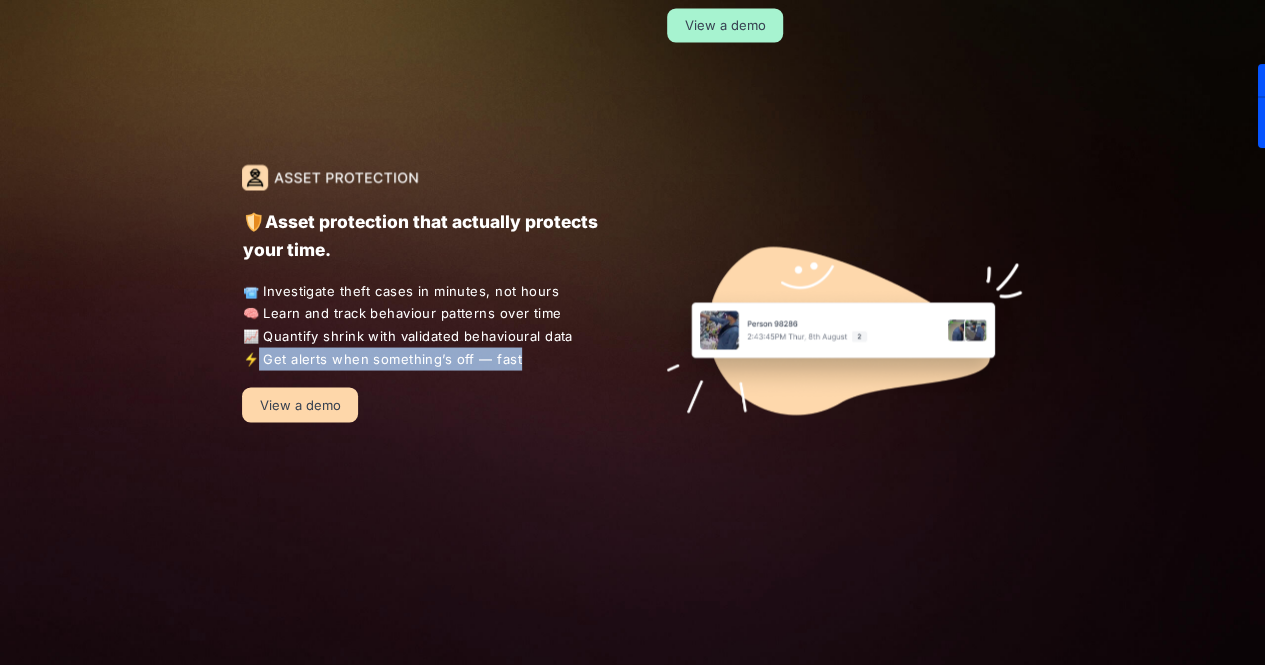 click on "📹 Investigate theft cases in minutes, not hours  🧠 Learn and track behaviour patterns over time  📈 Quantify shrink with validated behavioural data  ⚡ Get alerts when something’s off — fast" at bounding box center [420, 324] 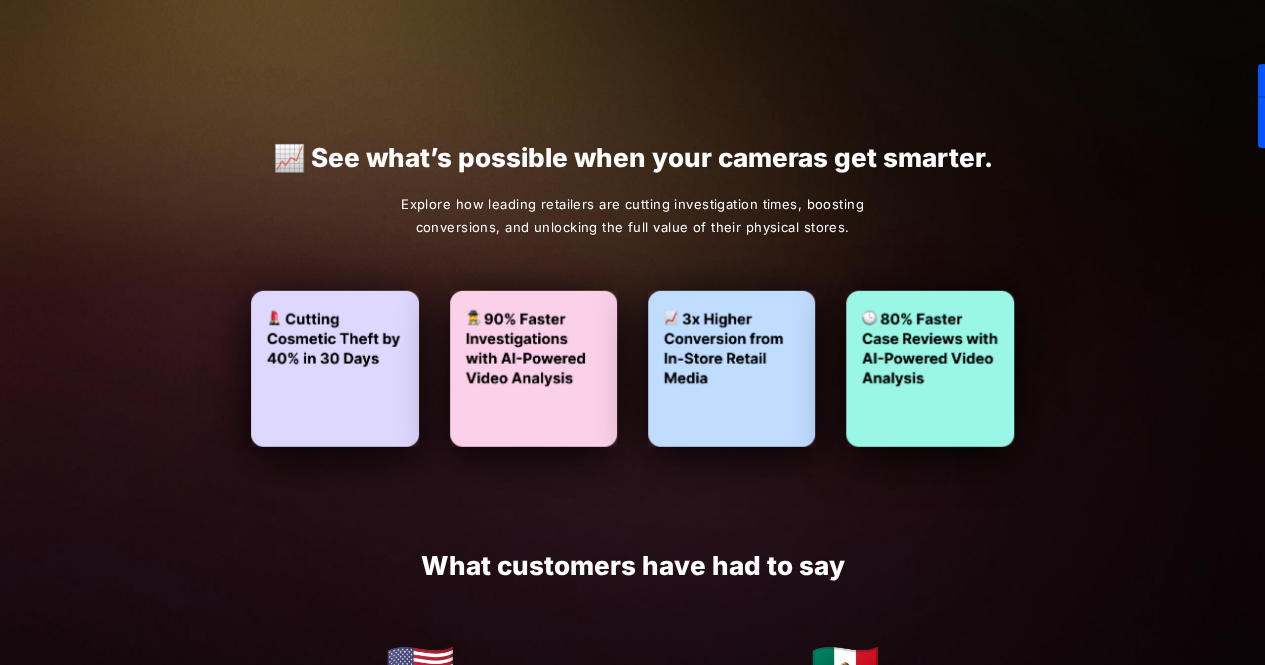 scroll, scrollTop: 2747, scrollLeft: 0, axis: vertical 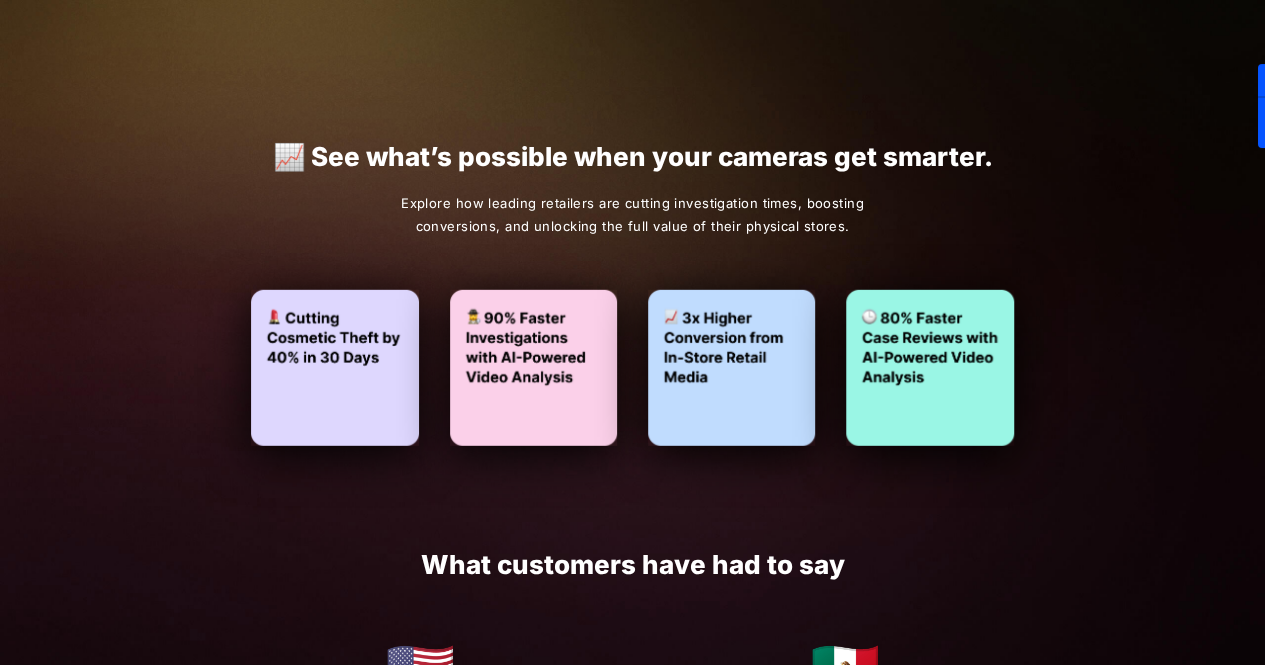 click on "Explore how leading retailers are cutting investigation times, boosting conversions, and unlocking the full value of their physical stores." at bounding box center (632, 215) 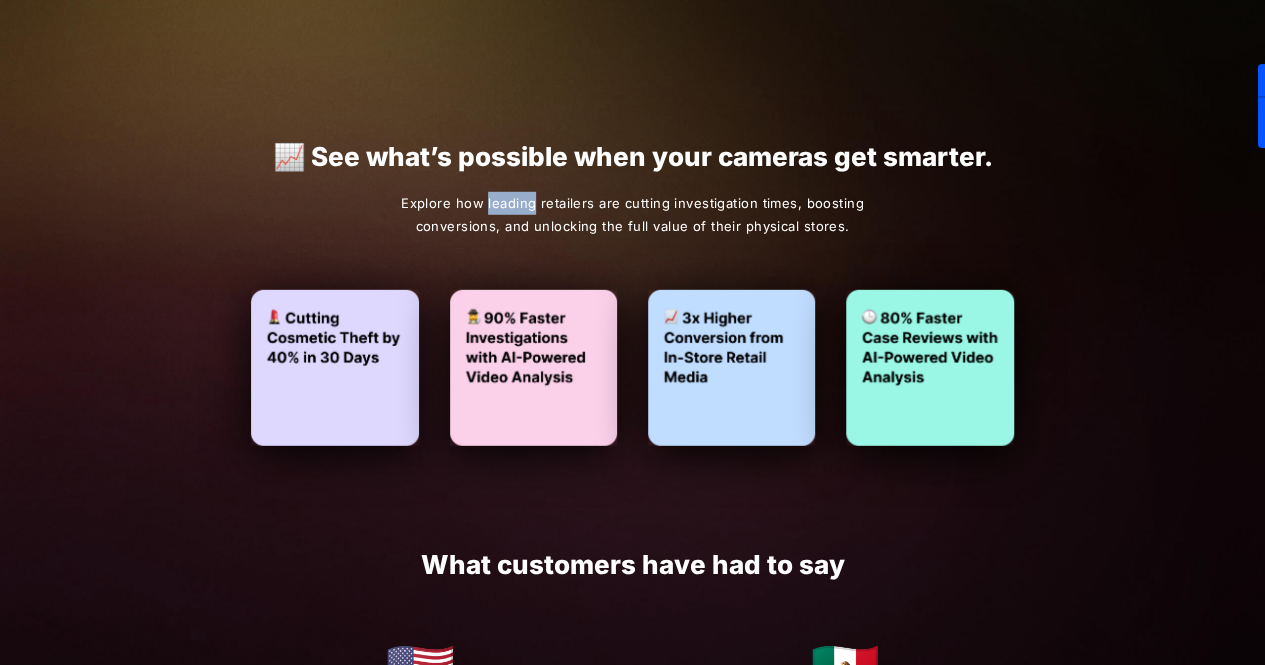 click on "Explore how leading retailers are cutting investigation times, boosting conversions, and unlocking the full value of their physical stores." at bounding box center (632, 215) 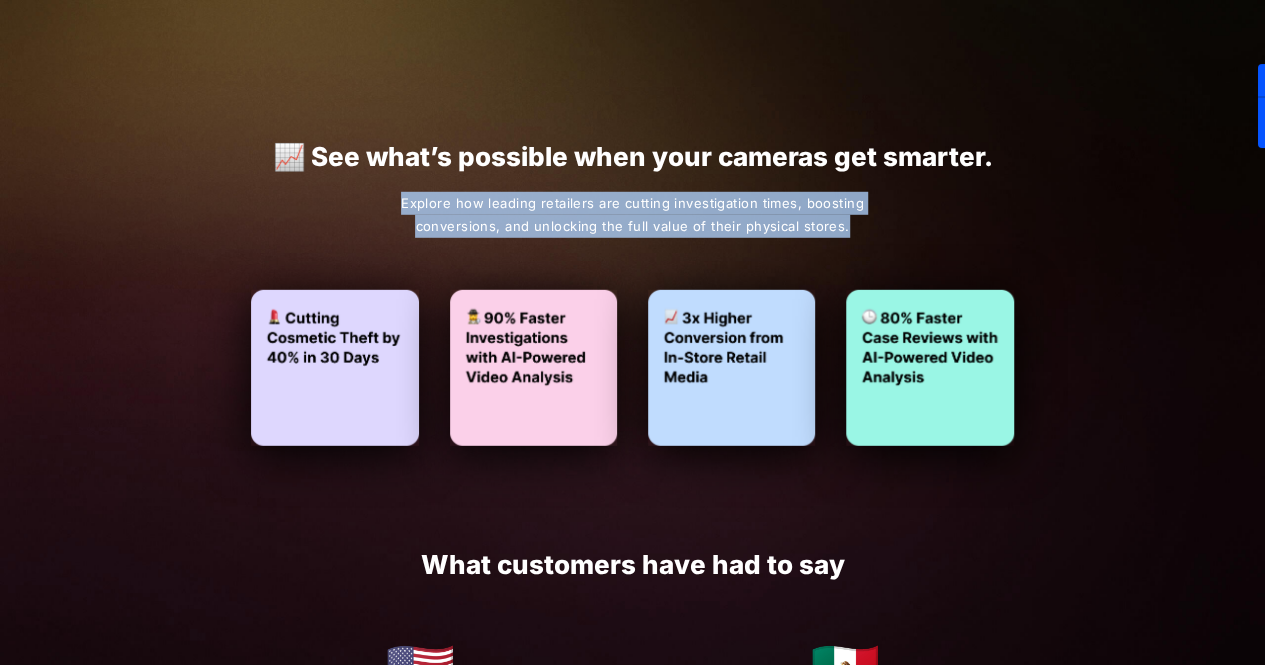 click on "Explore how leading retailers are cutting investigation times, boosting conversions, and unlocking the full value of their physical stores." at bounding box center (632, 215) 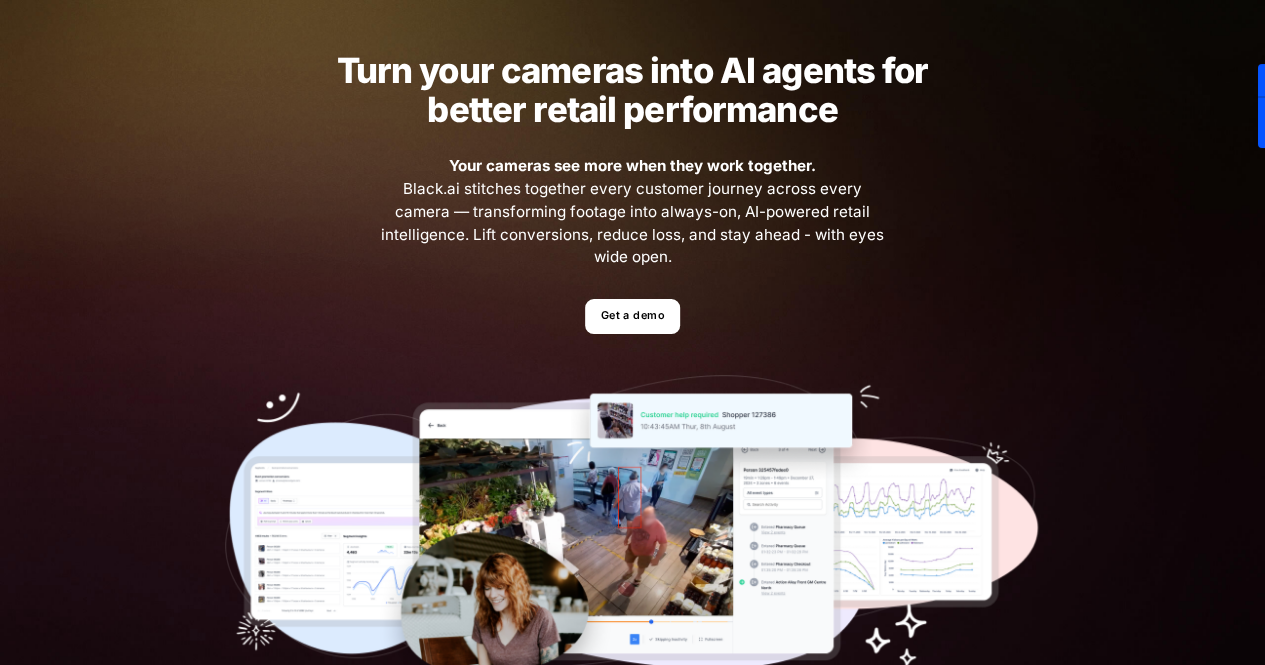 scroll, scrollTop: 0, scrollLeft: 0, axis: both 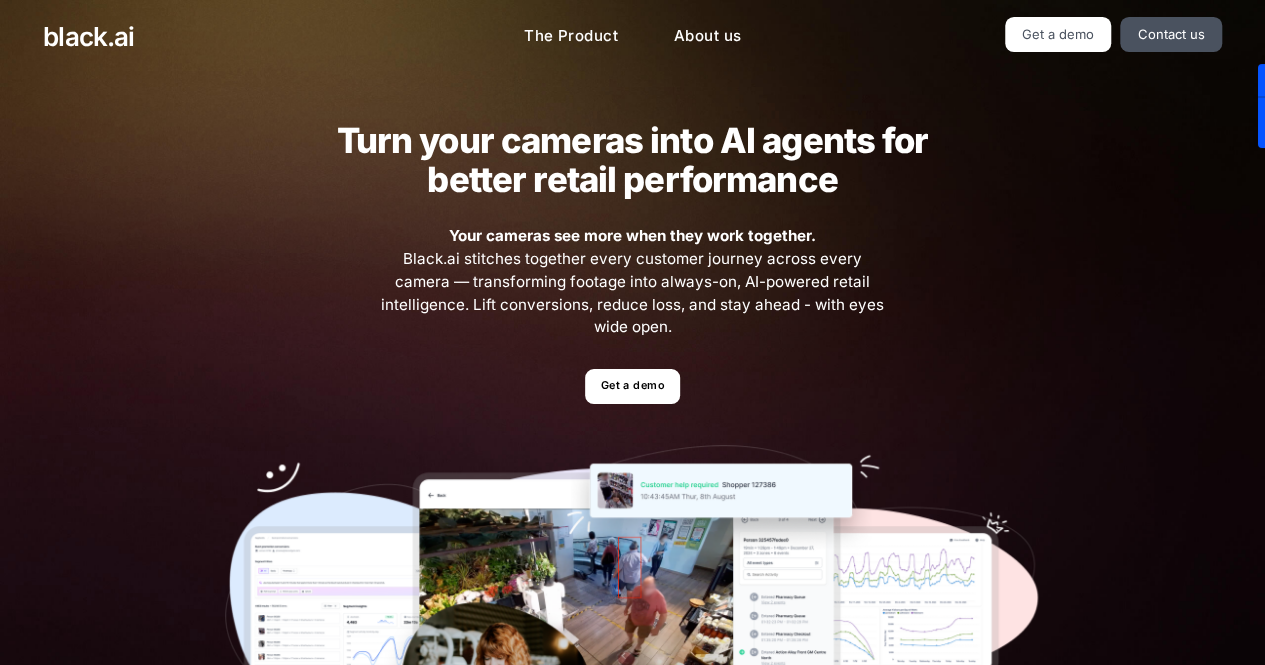 click on "Turn your cameras into AI agents for better retail performance" at bounding box center (632, 160) 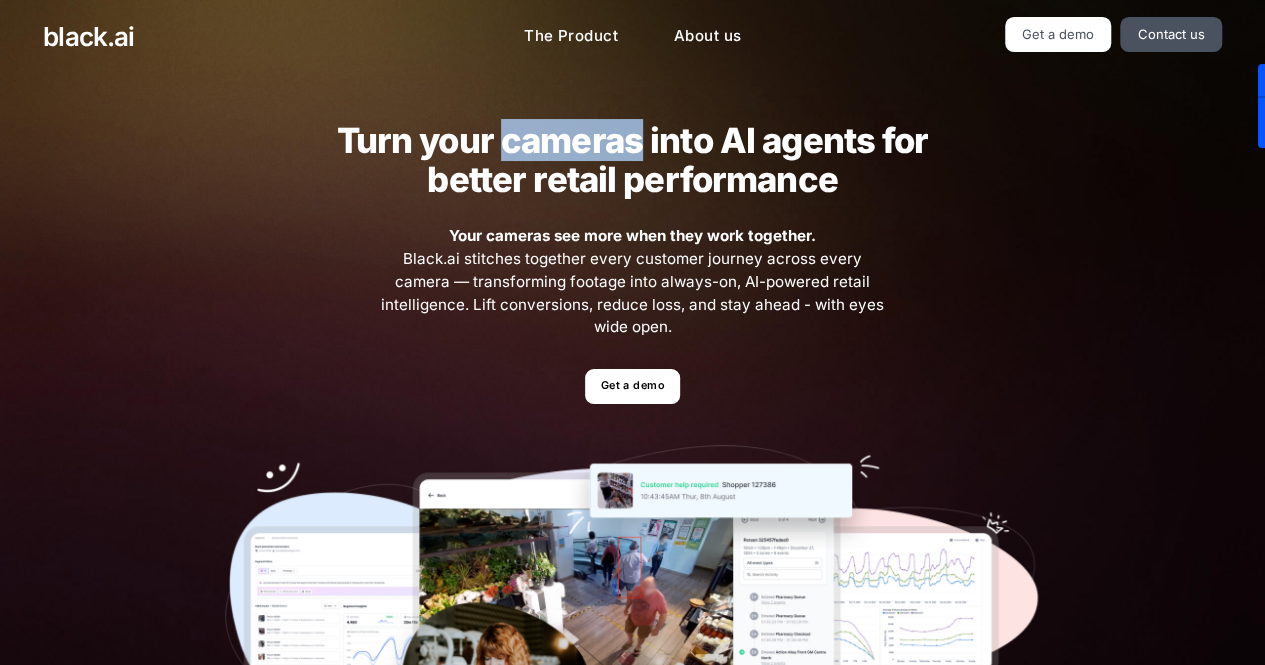 click on "Turn your cameras into AI agents for better retail performance" at bounding box center [632, 160] 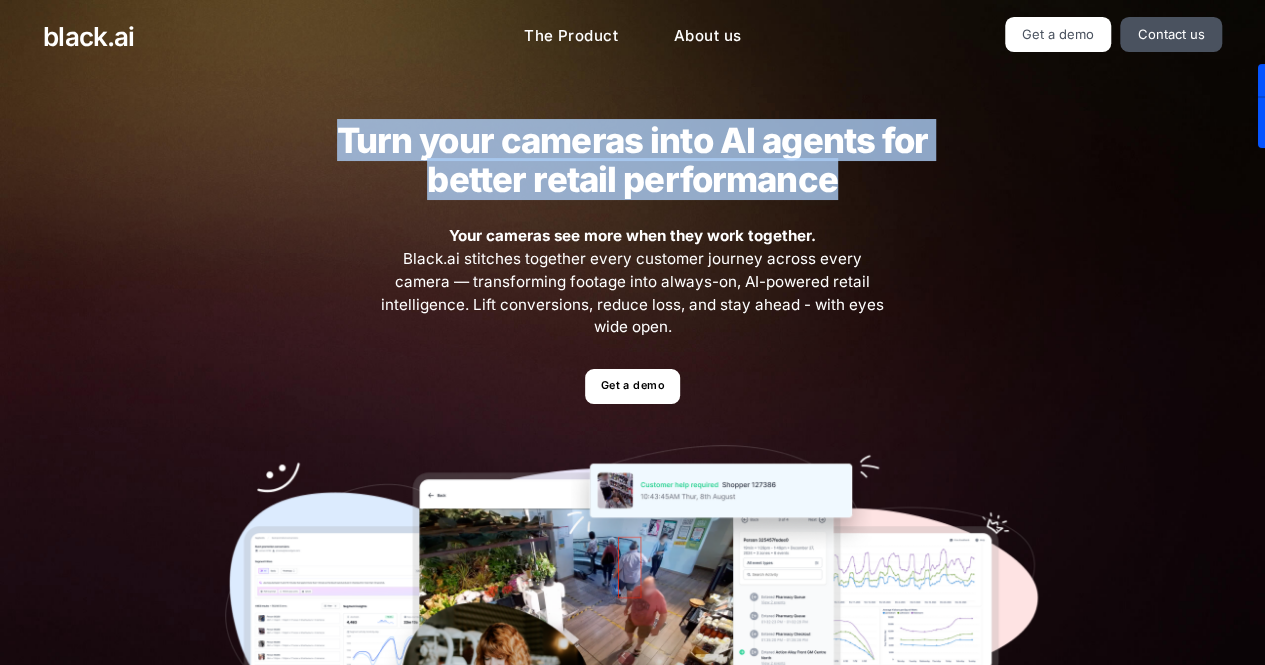click on "Turn your cameras into AI agents for better retail performance" at bounding box center [632, 160] 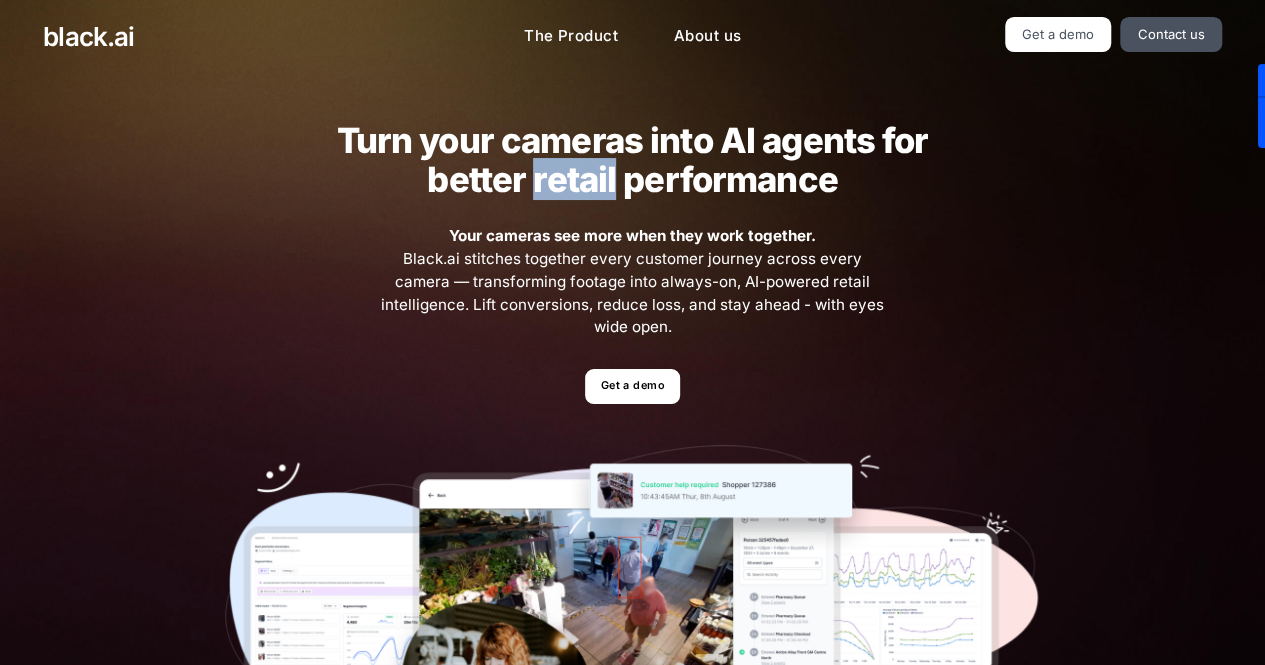 click on "Turn your cameras into AI agents for better retail performance" at bounding box center (632, 160) 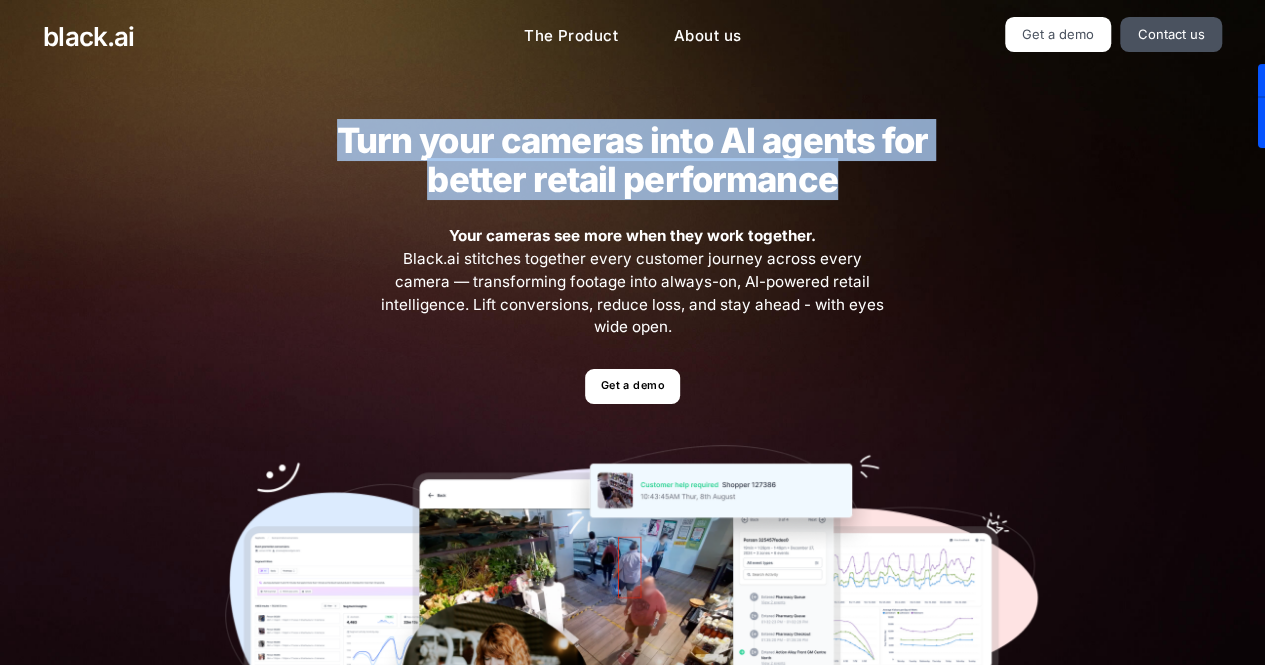 click on "Turn your cameras into AI agents for better retail performance" at bounding box center (632, 160) 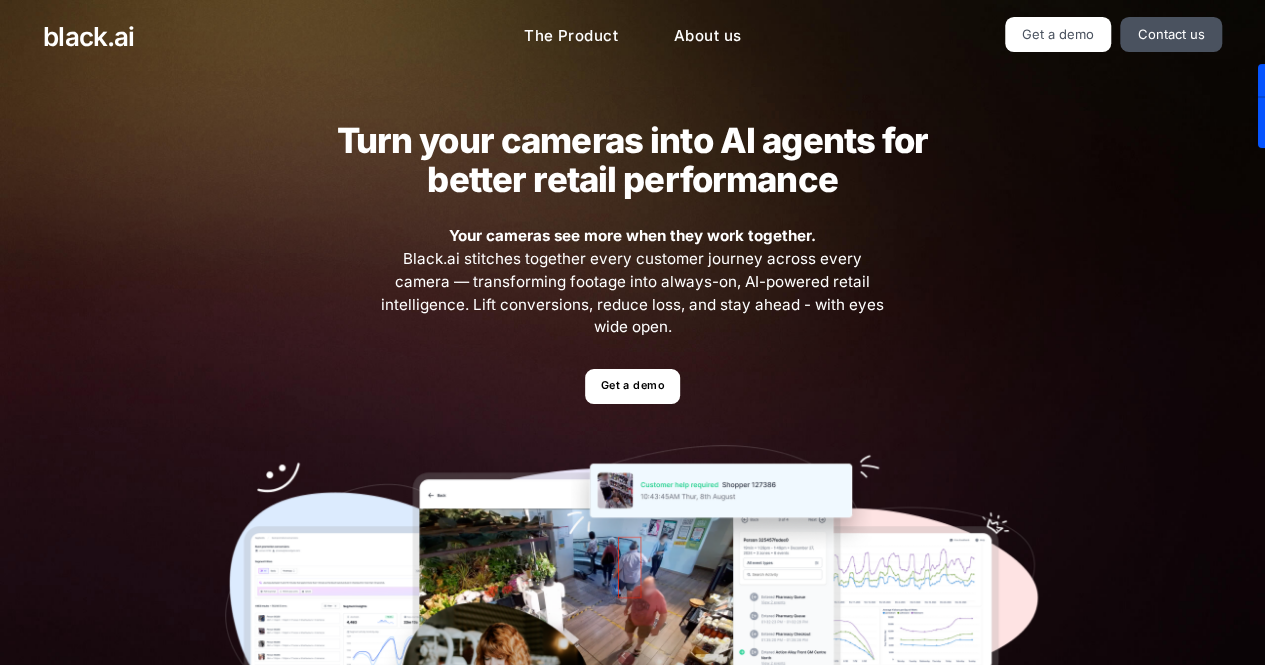 click on "Your cameras see more when they work together." at bounding box center (632, 235) 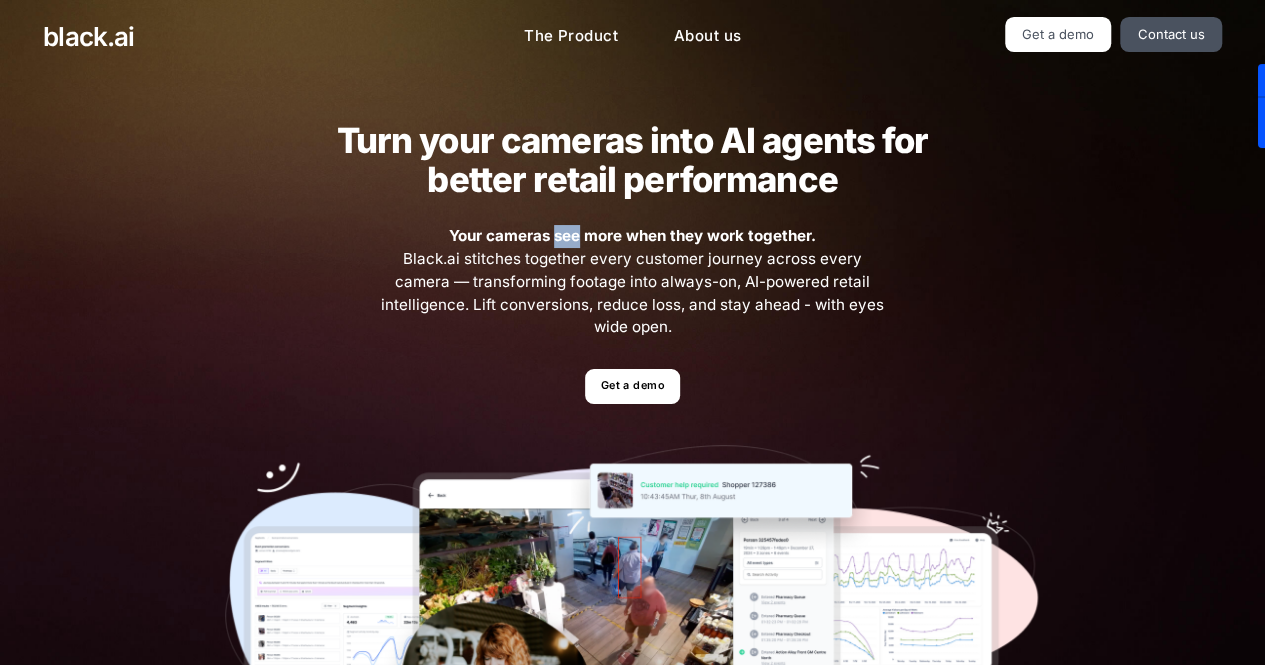 click on "Your cameras see more when they work together." at bounding box center (632, 235) 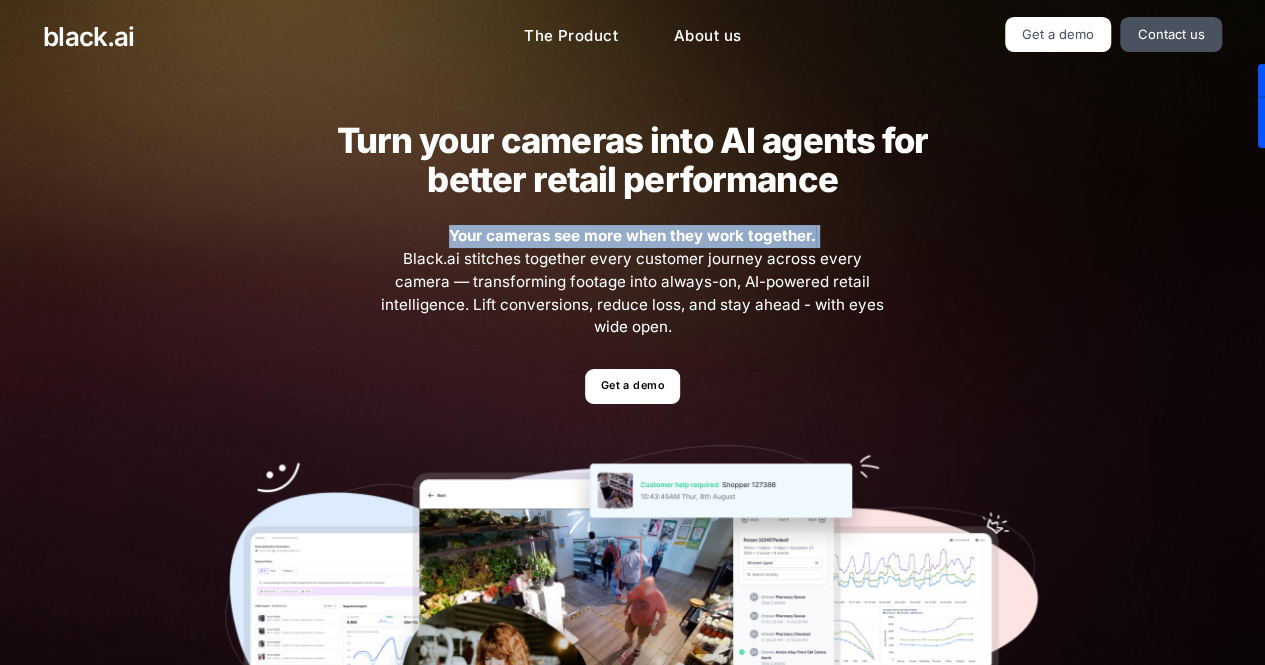 click on "Your cameras see more when they work together." at bounding box center [632, 235] 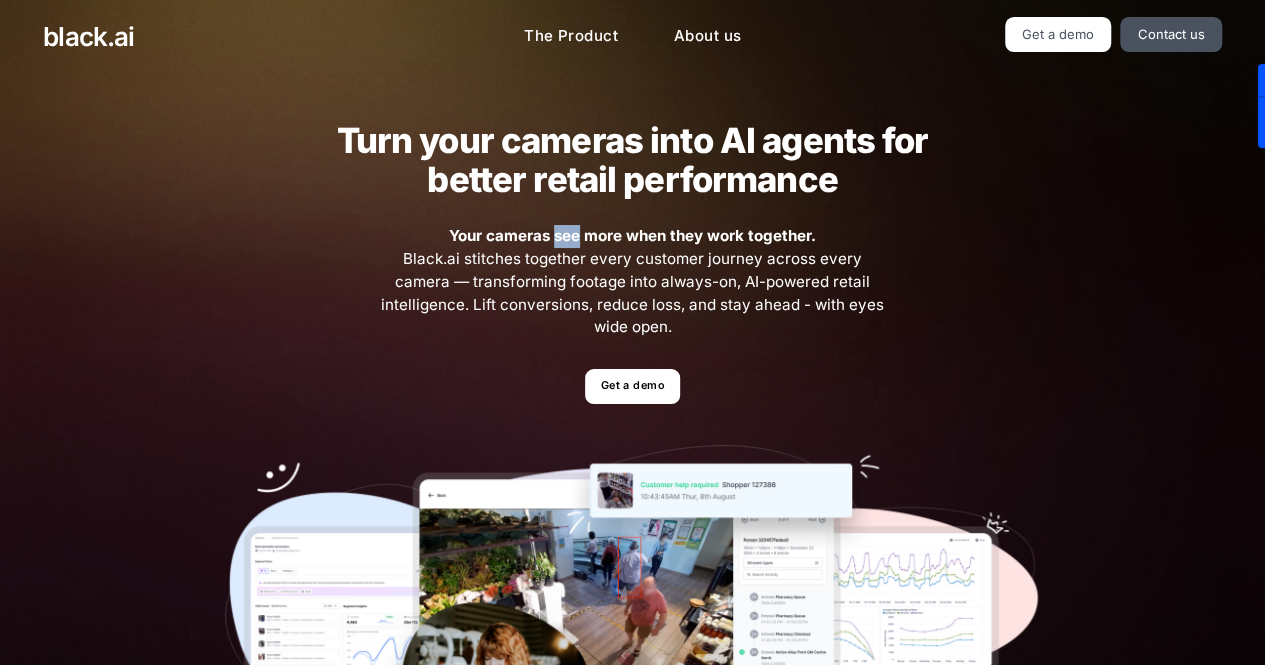 click on "Your cameras see more when they work together." at bounding box center [632, 235] 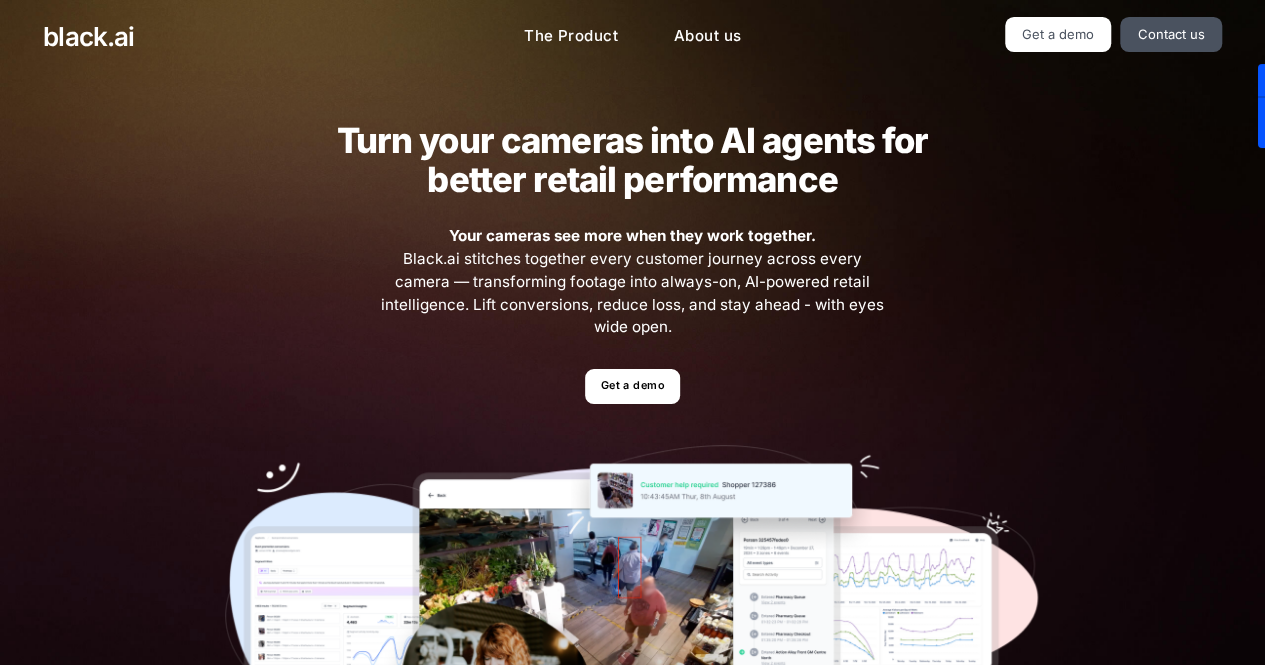 click on "Your cameras see more when they work together.  Black.ai stitches together every customer journey across every camera — transforming footage into always-on, AI-powered retail intelligence. Lift conversions, reduce loss, and stay ahead - with eyes wide open." at bounding box center [633, 282] 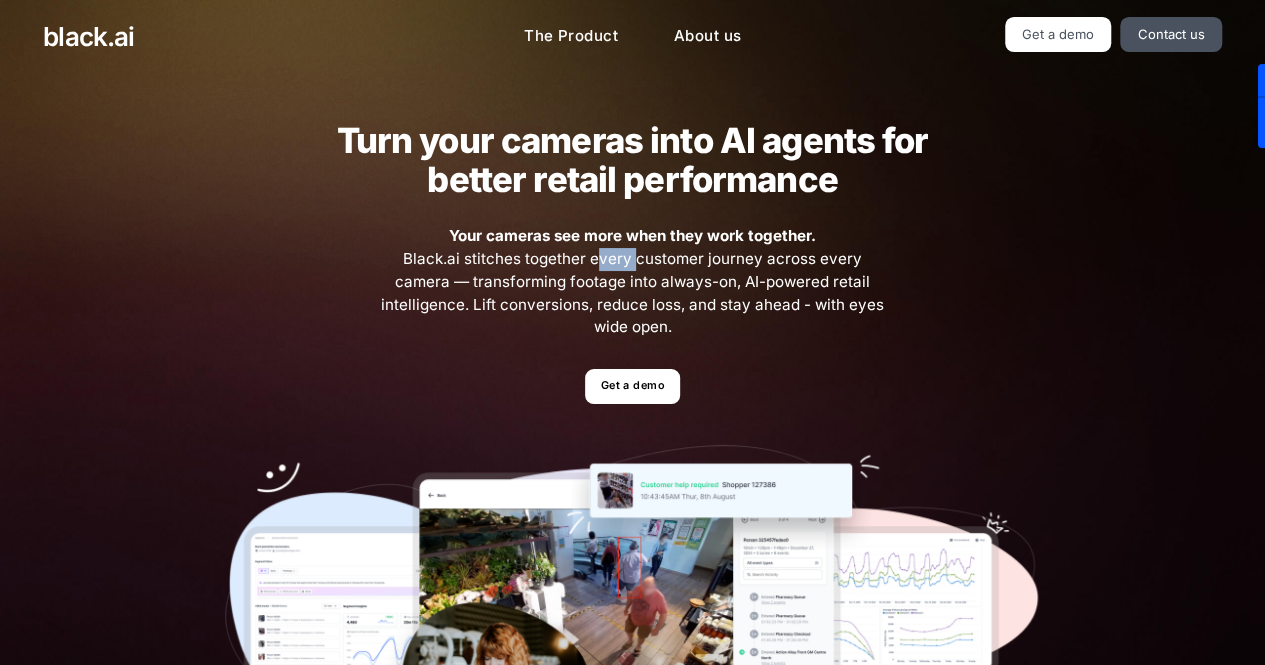 click on "Your cameras see more when they work together.  Black.ai stitches together every customer journey across every camera — transforming footage into always-on, AI-powered retail intelligence. Lift conversions, reduce loss, and stay ahead - with eyes wide open." at bounding box center (633, 282) 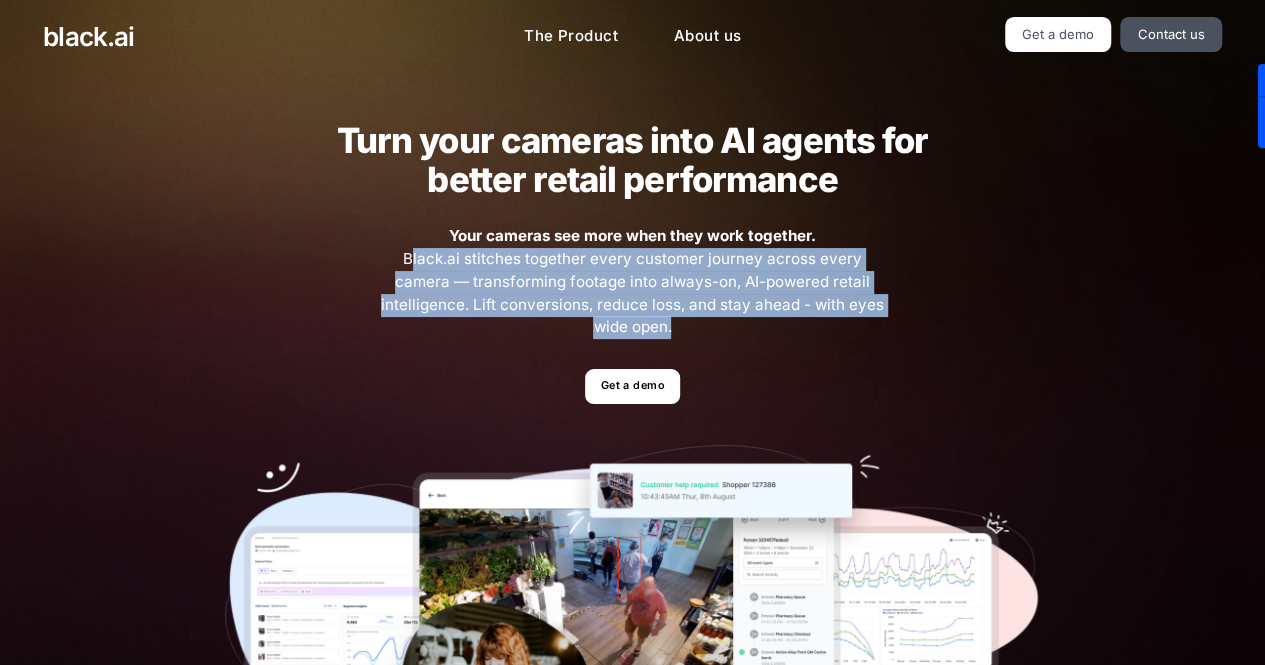 click on "Your cameras see more when they work together.  Black.ai stitches together every customer journey across every camera — transforming footage into always-on, AI-powered retail intelligence. Lift conversions, reduce loss, and stay ahead - with eyes wide open." at bounding box center [633, 282] 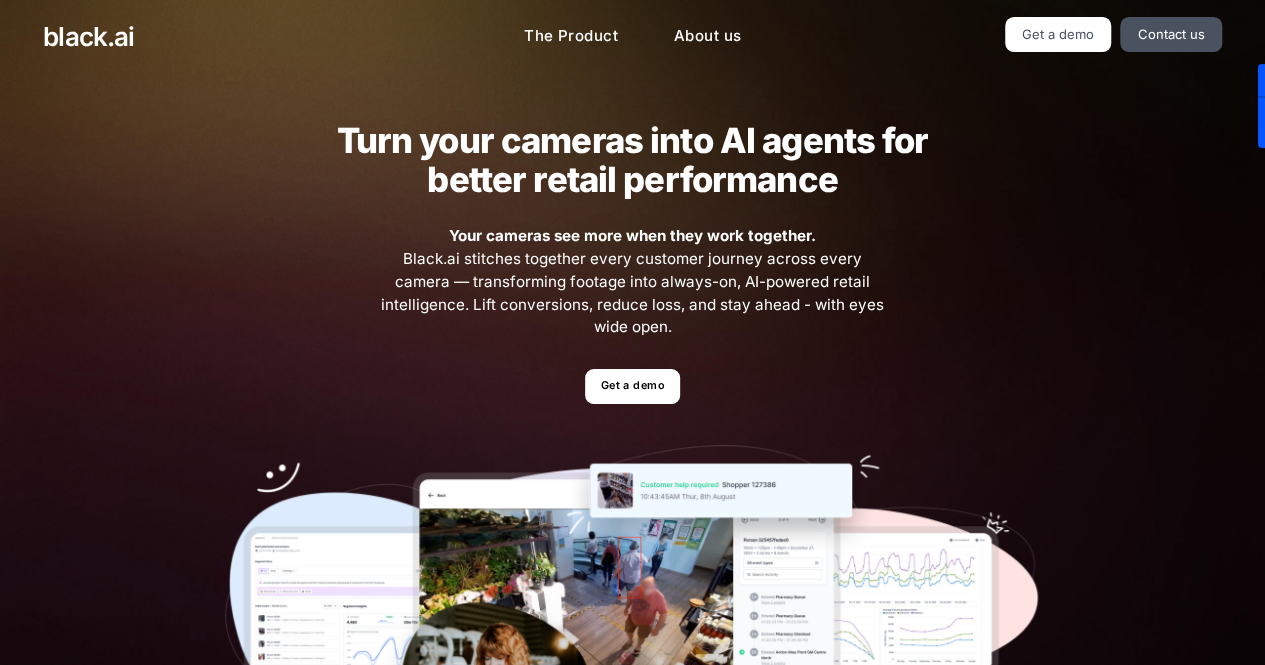 click on "Turn your cameras into AI agents for better retail performance" at bounding box center (632, 160) 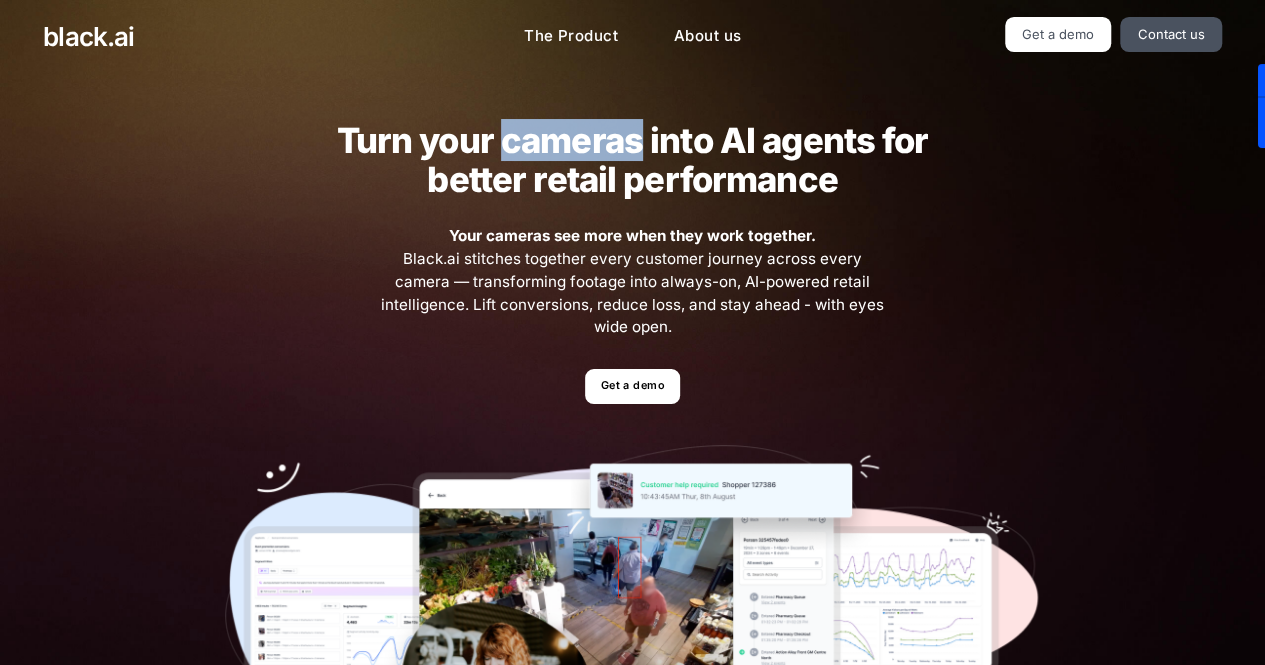 click on "Turn your cameras into AI agents for better retail performance" at bounding box center [632, 160] 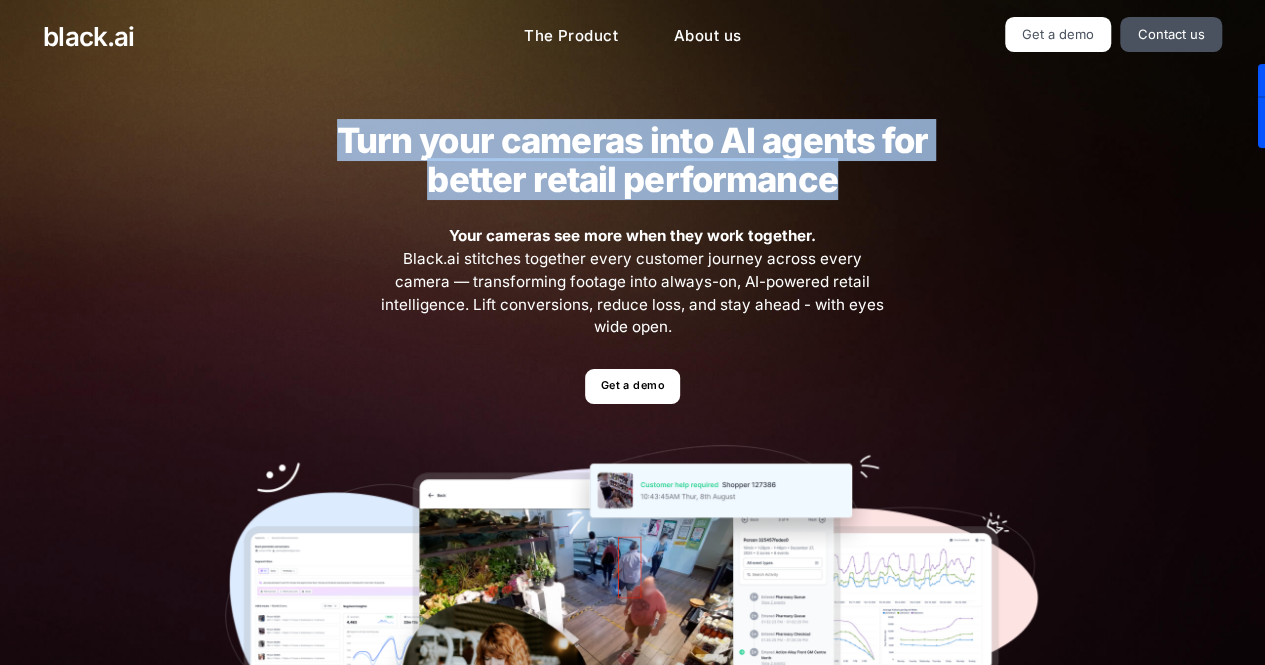 click on "Turn your cameras into AI agents for better retail performance" at bounding box center [632, 160] 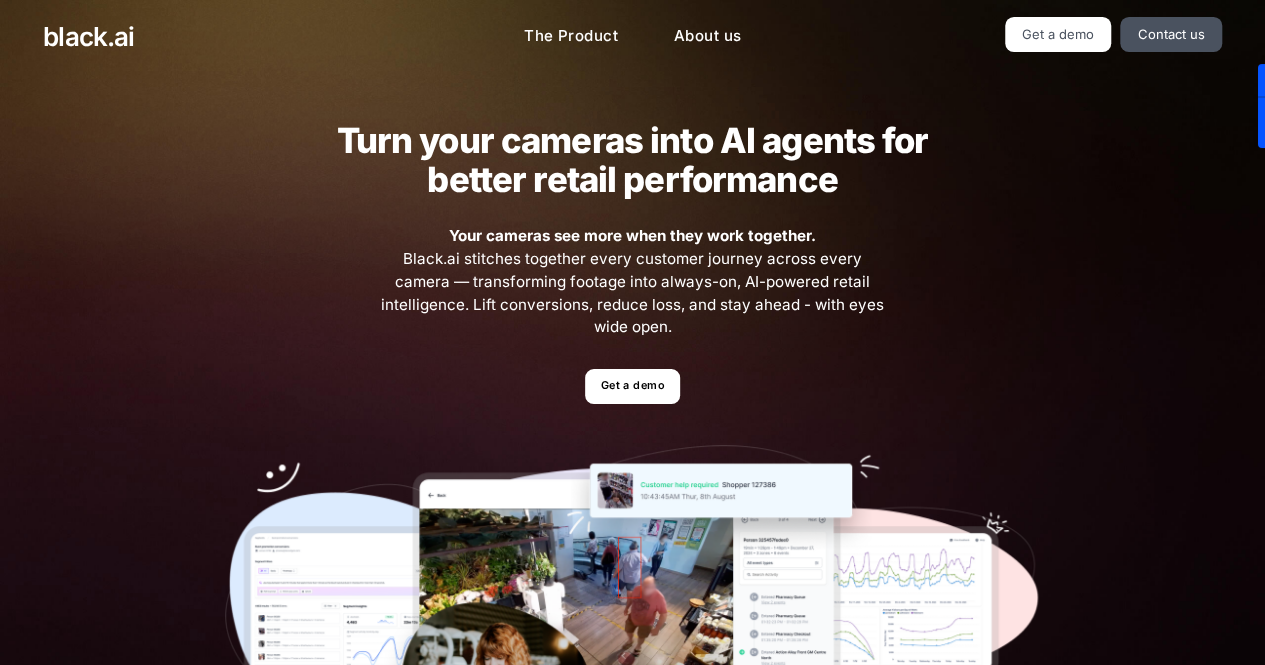 click on "Your cameras see more when they work together.  Black.ai stitches together every customer journey across every camera — transforming footage into always-on, AI-powered retail intelligence. Lift conversions, reduce loss, and stay ahead - with eyes wide open." at bounding box center (633, 282) 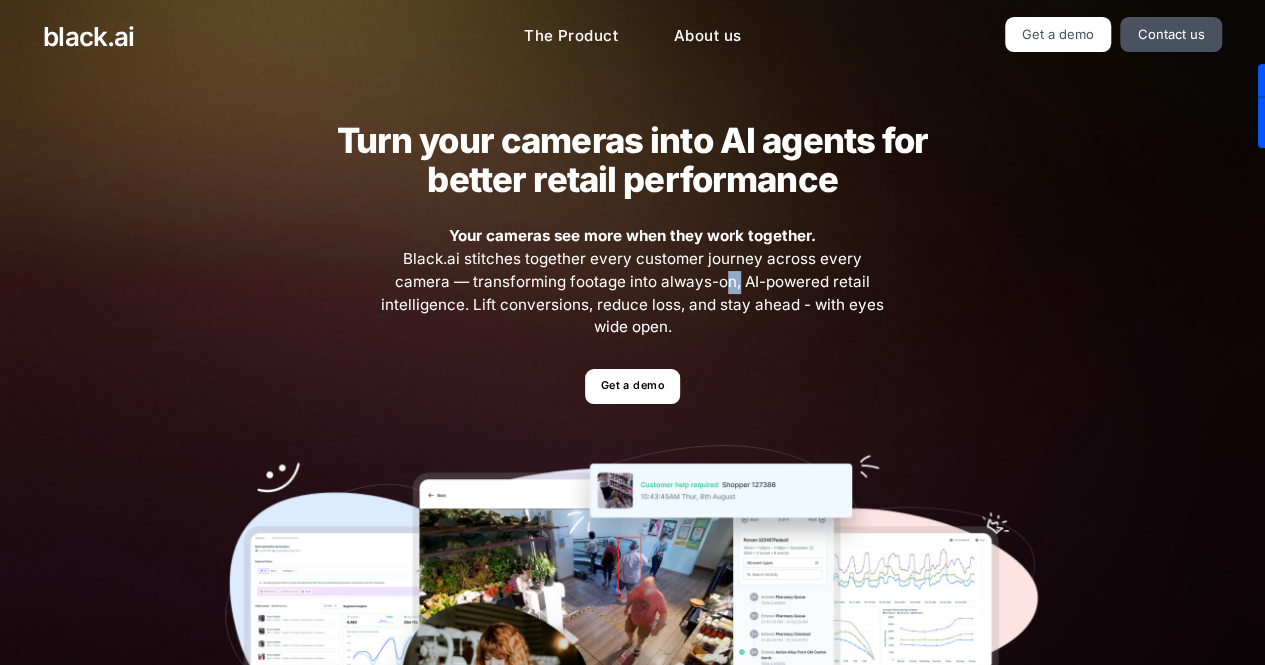 click on "Your cameras see more when they work together.  Black.ai stitches together every customer journey across every camera — transforming footage into always-on, AI-powered retail intelligence. Lift conversions, reduce loss, and stay ahead - with eyes wide open." at bounding box center [633, 282] 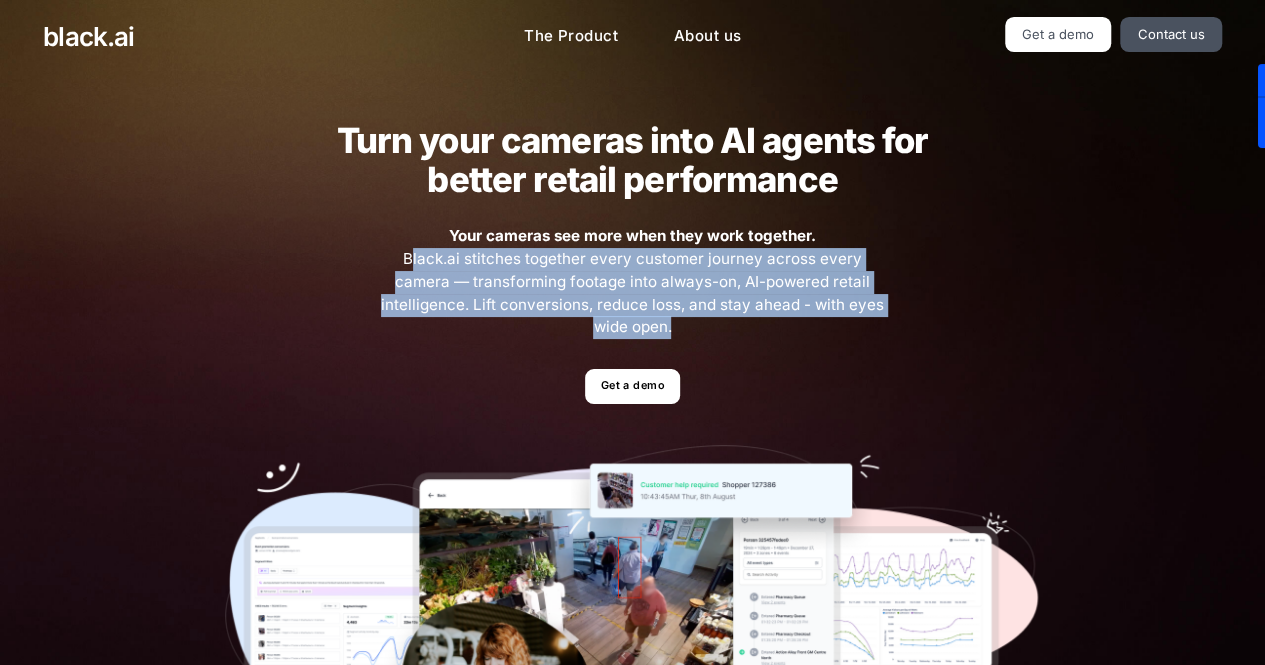 click on "Your cameras see more when they work together.  Black.ai stitches together every customer journey across every camera — transforming footage into always-on, AI-powered retail intelligence. Lift conversions, reduce loss, and stay ahead - with eyes wide open." at bounding box center (633, 282) 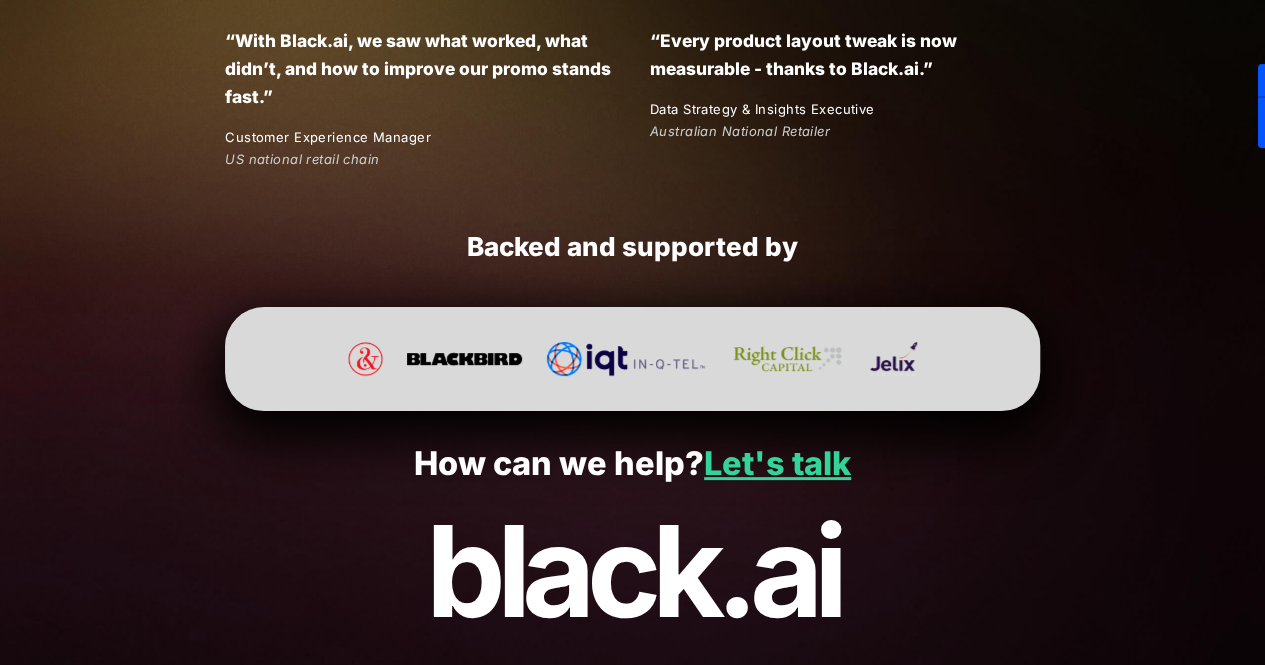 scroll, scrollTop: 3765, scrollLeft: 0, axis: vertical 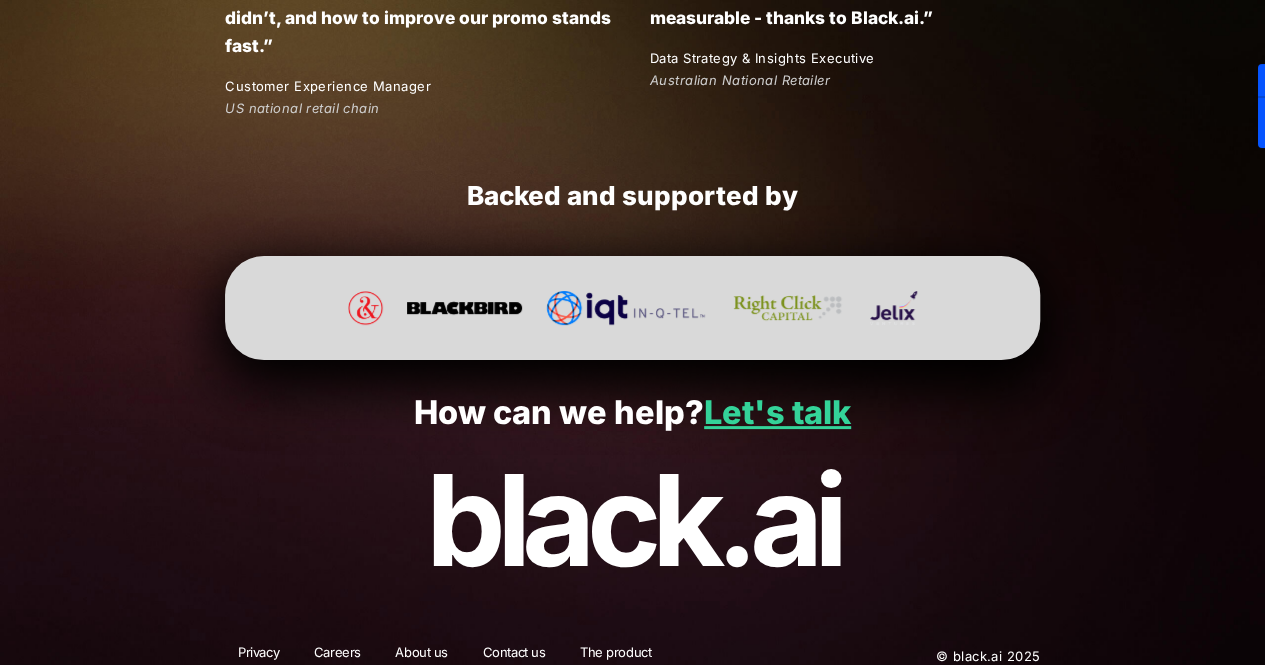 click on "black.ai" at bounding box center [632, 520] 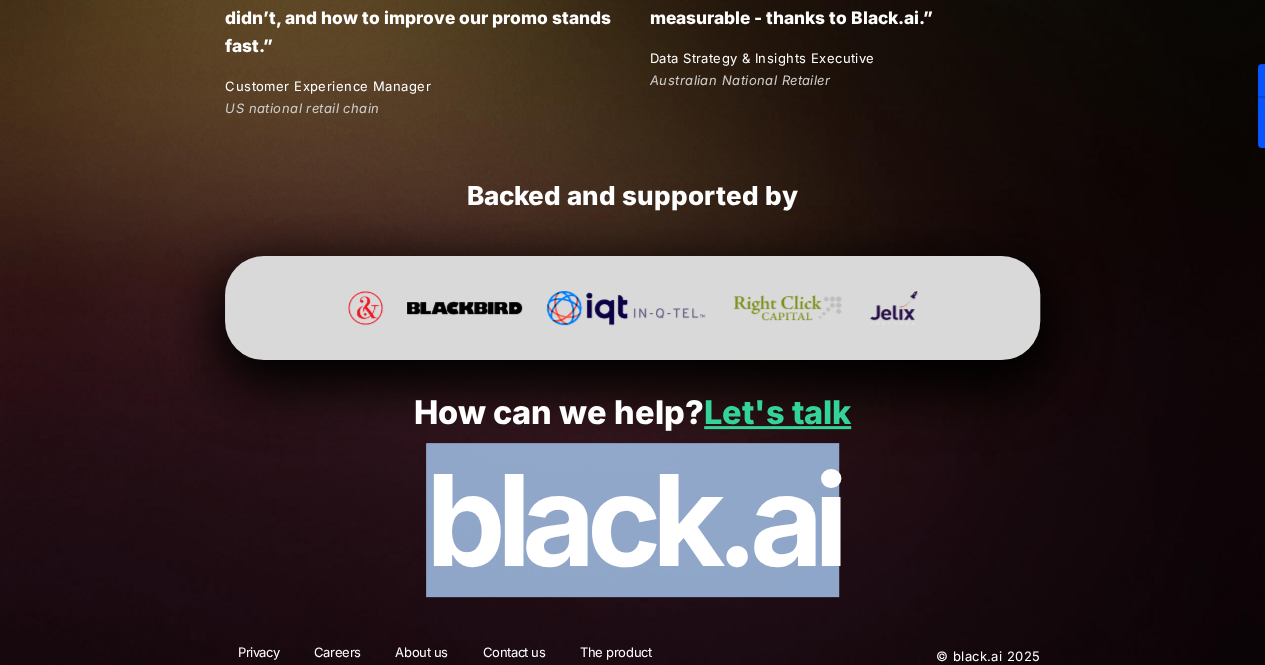 click on "black.ai" at bounding box center (632, 520) 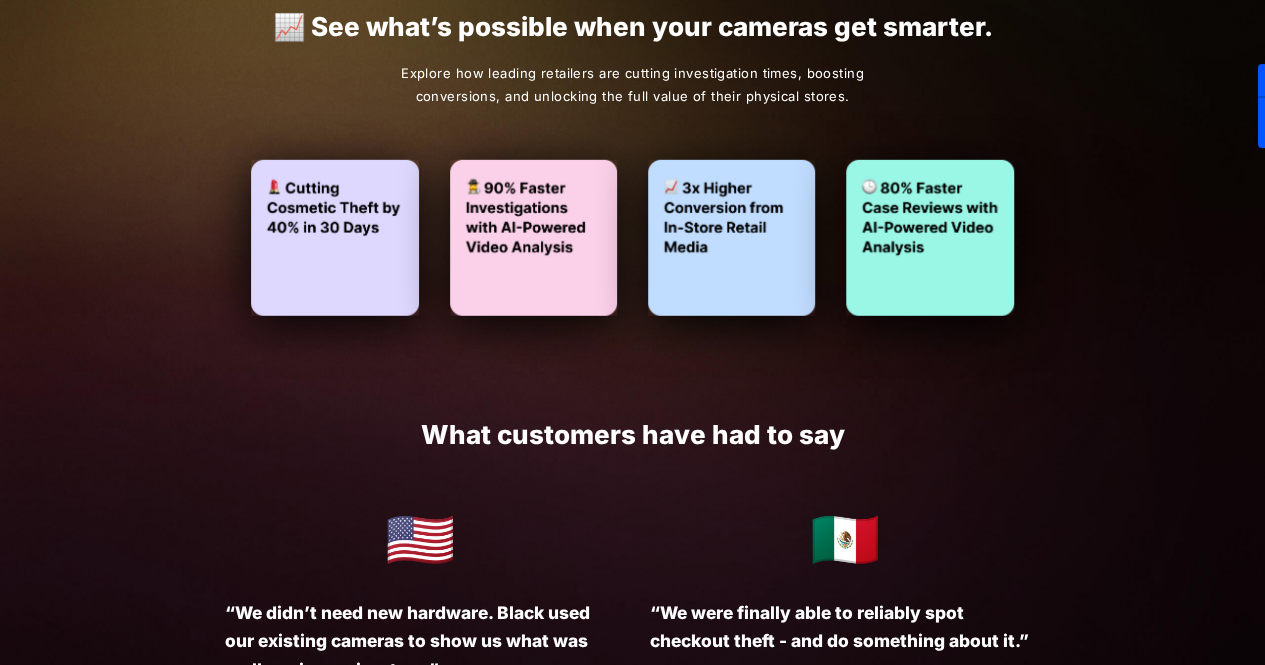 scroll, scrollTop: 2833, scrollLeft: 0, axis: vertical 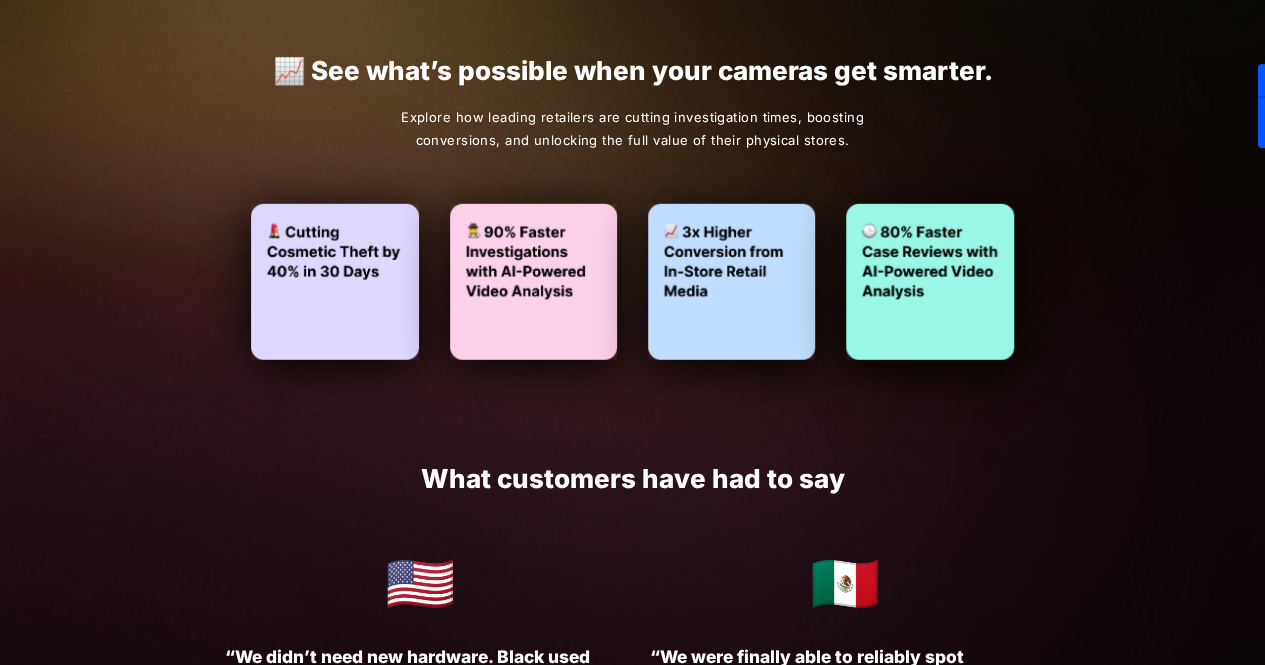 click on "Turn your cameras into AI agents for better retail performance Your cameras see more when they work together.  Black.ai stitches together every customer journey across every camera — transforming footage into always-on, AI-powered retail intelligence. Lift conversions, reduce loss, and stay ahead - with eyes wide open. Get a demo Those who’ve glimpsed the next frontier of retail analytics This is how smart retail teams pull ahead 🛍️ Higher baskets. Sharper layouts. Smarter moments. 🧠 Conversion clarity — See what’s driving sales (and what’s not)  📍 Layout intelligence — Optimise product and store positioning  📈 Promo performance — Know which campaigns actually convert  ⚡ Real-time signals — React faster to service moments in-store View a demo 🛡️Asset protection that actually protects your time. 📹 Investigate theft cases in minutes, not hours  🧠 Learn and track behaviour patterns over time  📈 Quantify shrink with validated behavioural data View a demo [COUNTRY]" at bounding box center (632, -711) 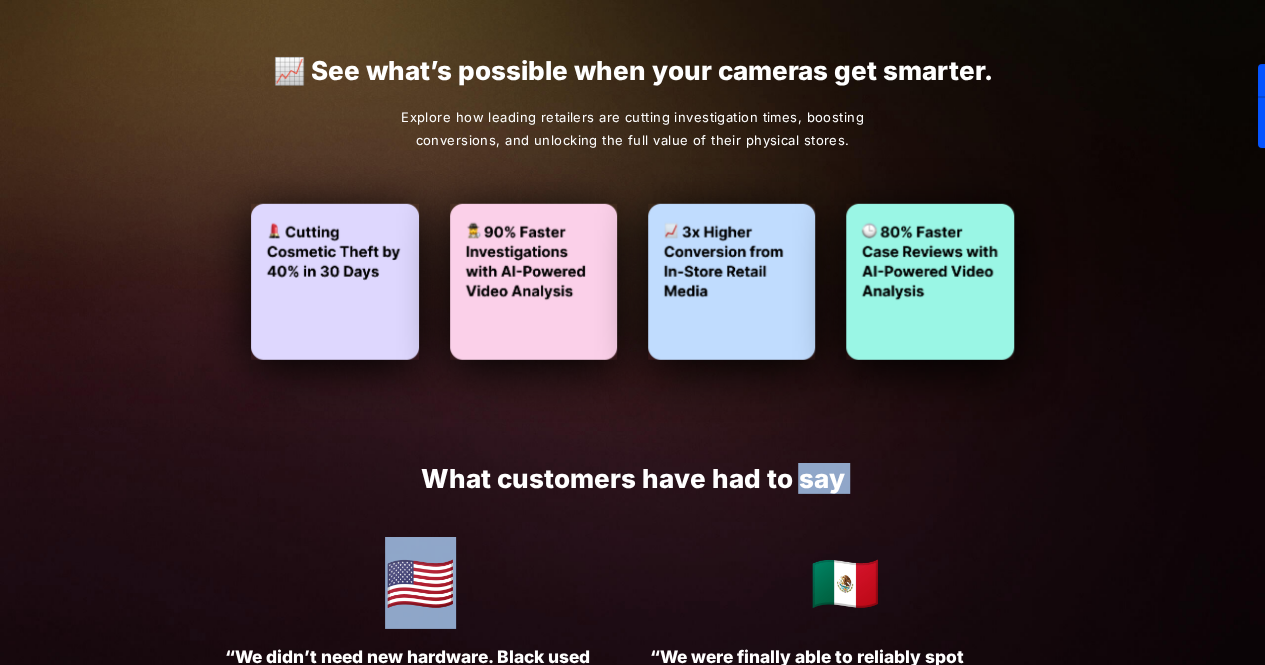 click on "Turn your cameras into AI agents for better retail performance Your cameras see more when they work together.  Black.ai stitches together every customer journey across every camera — transforming footage into always-on, AI-powered retail intelligence. Lift conversions, reduce loss, and stay ahead - with eyes wide open. Get a demo Those who’ve glimpsed the next frontier of retail analytics This is how smart retail teams pull ahead 🛍️ Higher baskets. Sharper layouts. Smarter moments. 🧠 Conversion clarity — See what’s driving sales (and what’s not)  📍 Layout intelligence — Optimise product and store positioning  📈 Promo performance — Know which campaigns actually convert  ⚡ Real-time signals — React faster to service moments in-store View a demo 🛡️Asset protection that actually protects your time. 📹 Investigate theft cases in minutes, not hours  🧠 Learn and track behaviour patterns over time  📈 Quantify shrink with validated behavioural data View a demo [COUNTRY]" at bounding box center (632, -711) 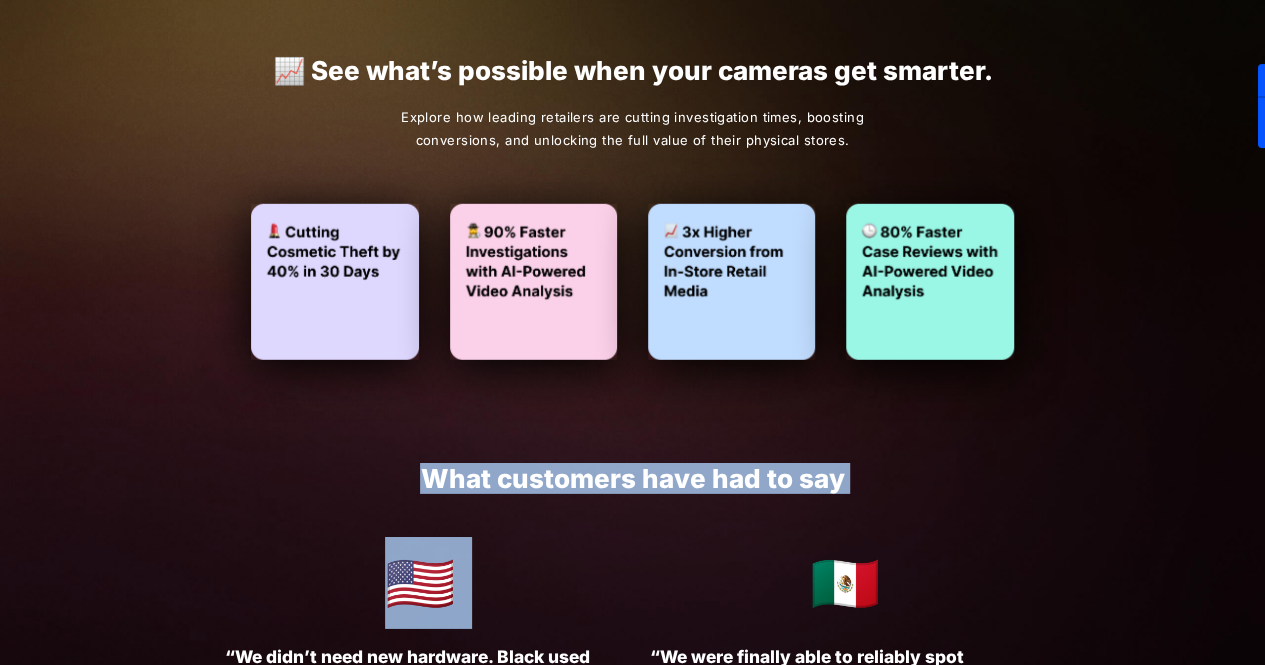 drag, startPoint x: 835, startPoint y: 493, endPoint x: 762, endPoint y: 445, distance: 87.36704 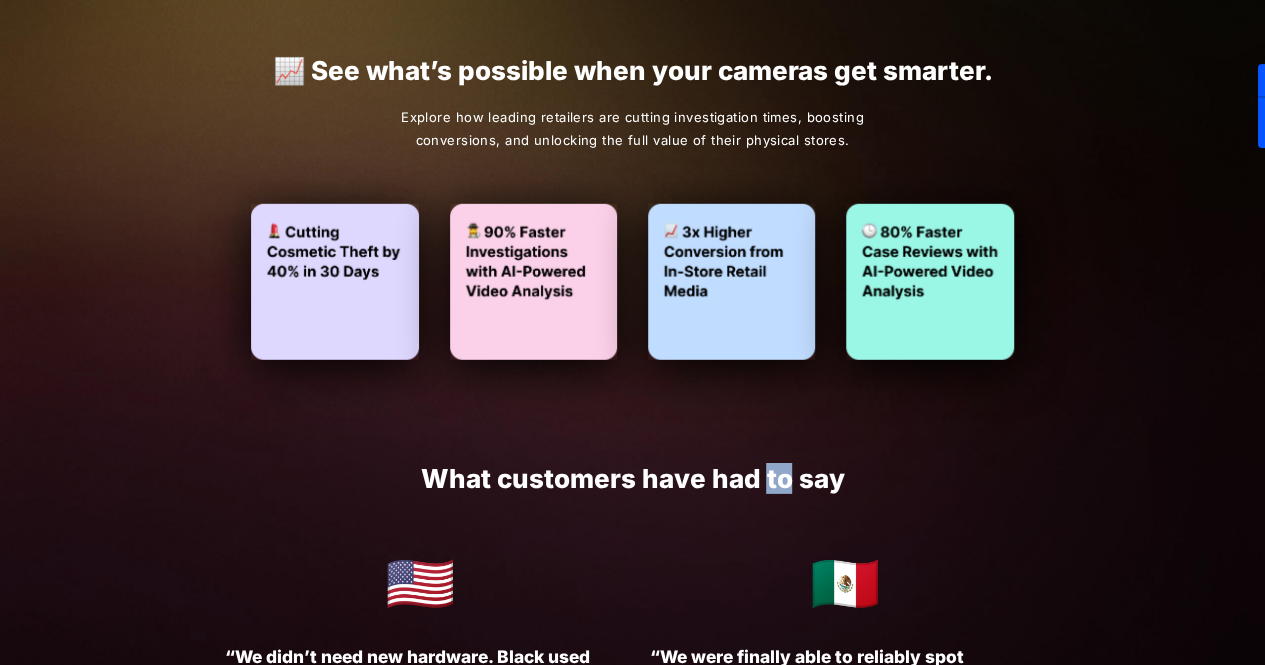 click on "What customers have had to say" at bounding box center [632, 478] 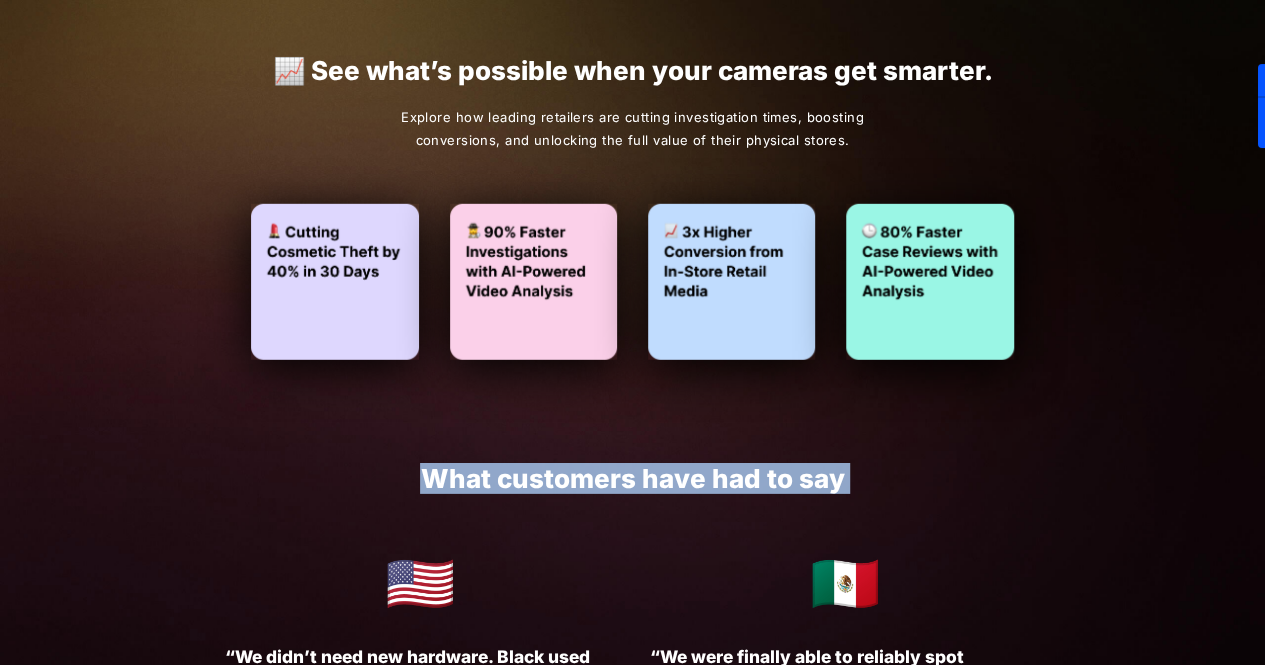 click on "What customers have had to say" at bounding box center [632, 478] 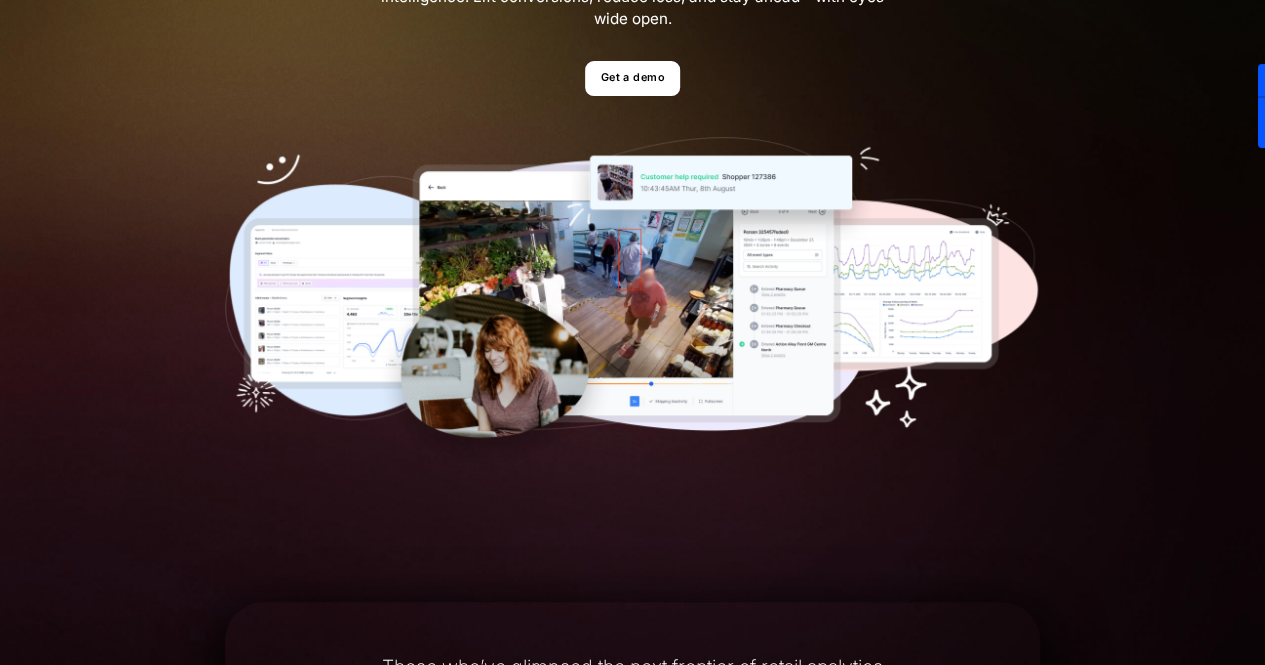 scroll, scrollTop: 0, scrollLeft: 0, axis: both 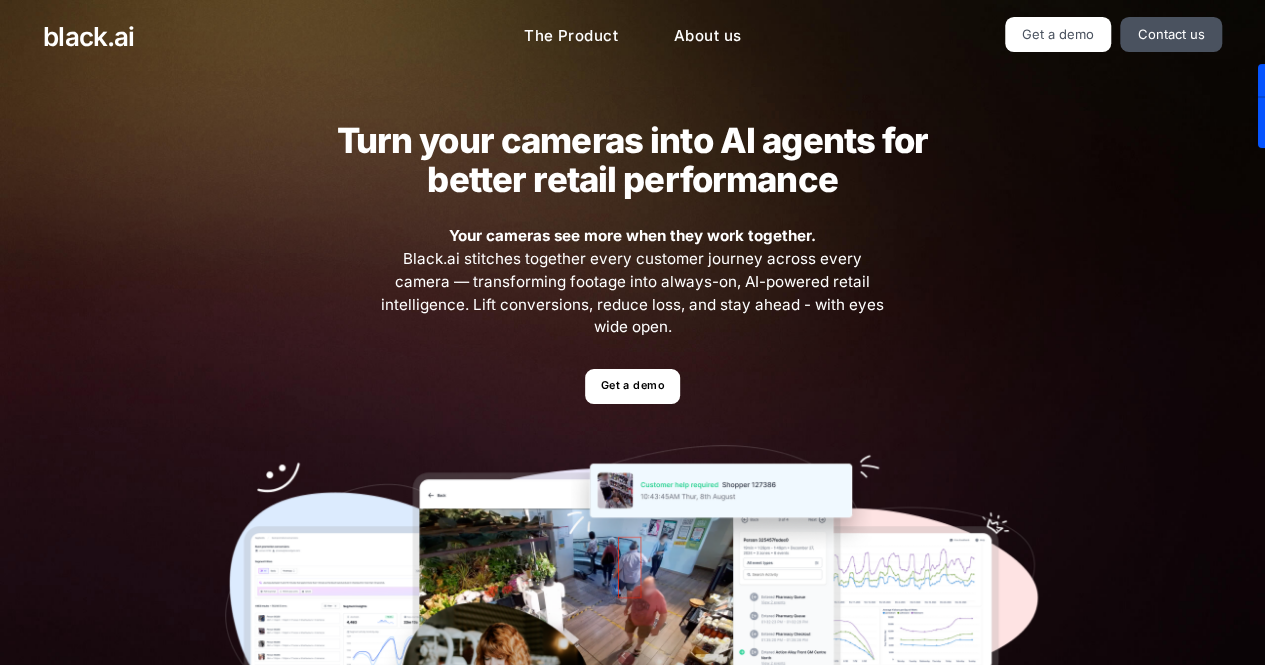 click on "Turn your cameras into AI agents for better retail performance" at bounding box center (632, 160) 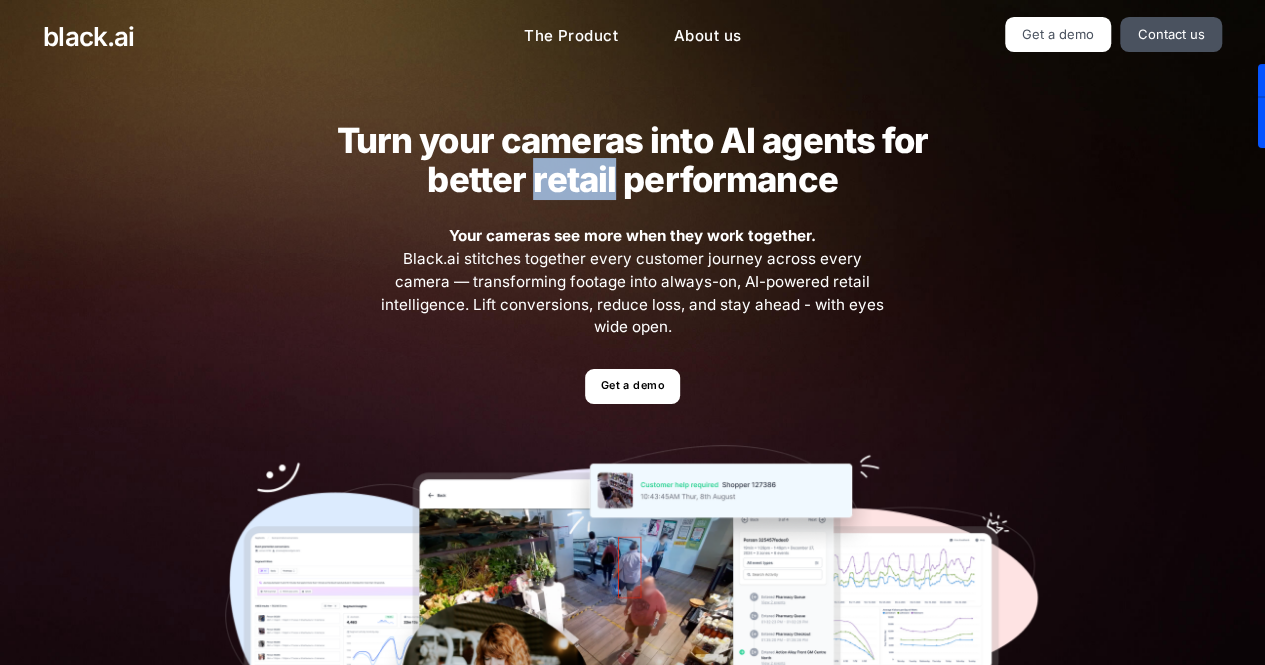 click on "Turn your cameras into AI agents for better retail performance" at bounding box center [632, 160] 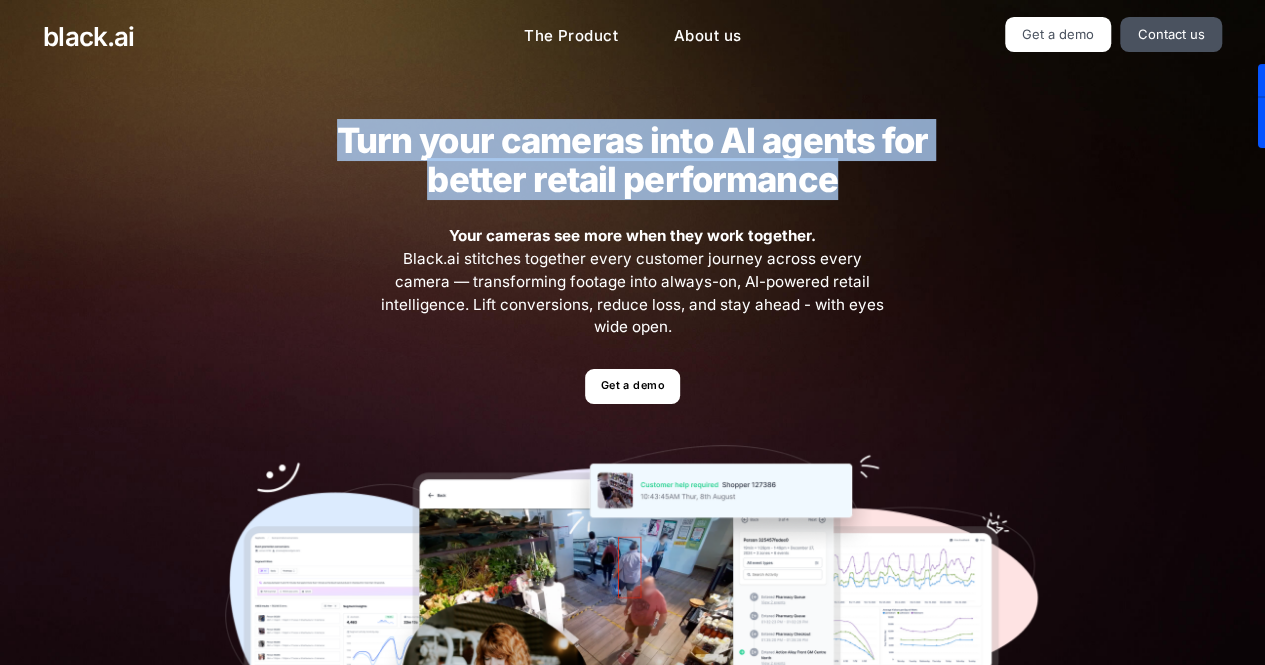 click on "Turn your cameras into AI agents for better retail performance" at bounding box center (632, 160) 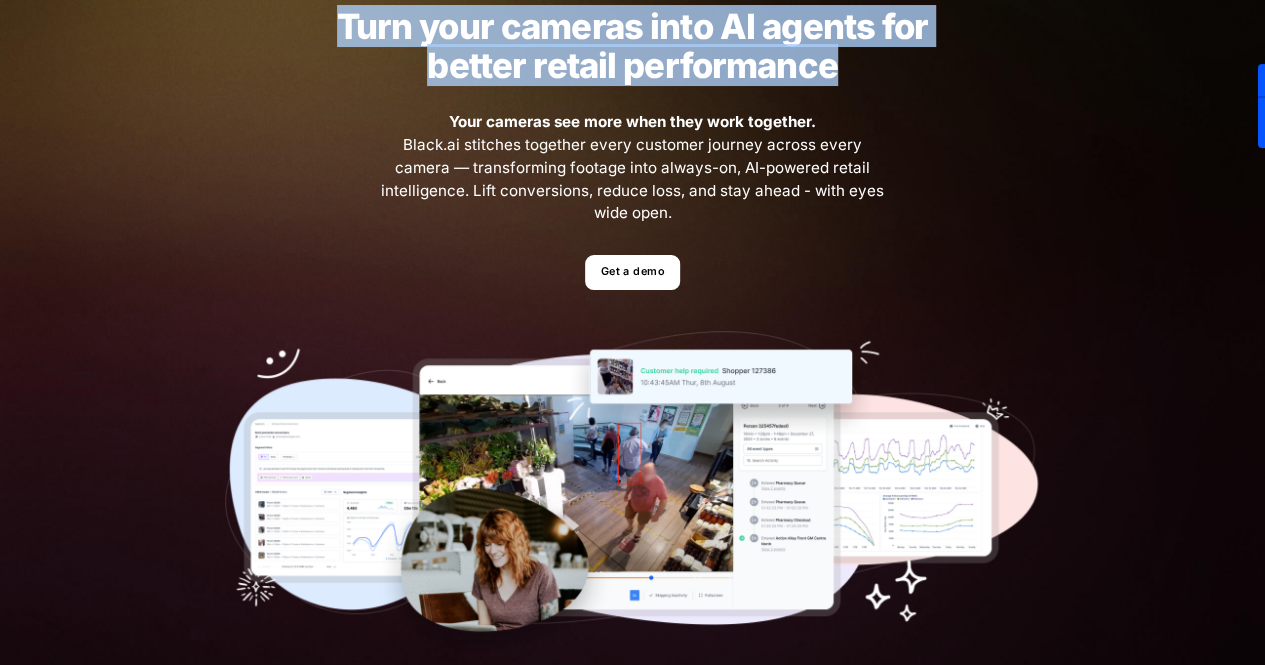 scroll, scrollTop: 113, scrollLeft: 0, axis: vertical 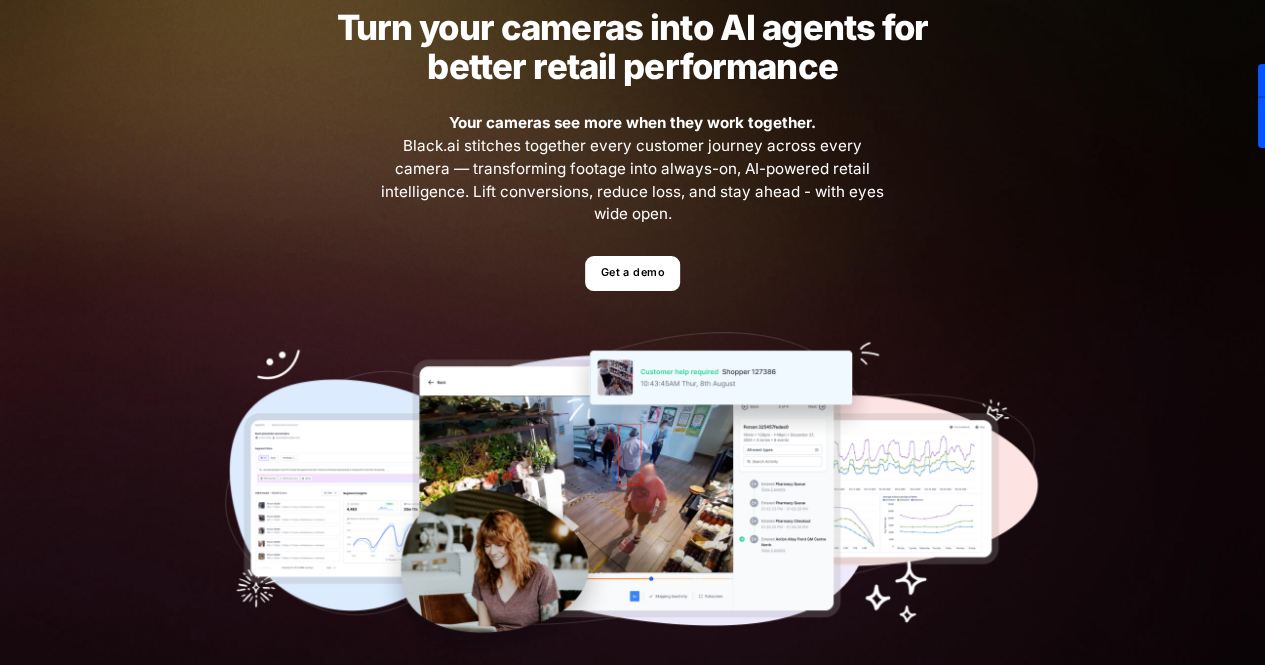 click on "Your cameras see more when they work together.  Black.ai stitches together every customer journey across every camera — transforming footage into always-on, AI-powered retail intelligence. Lift conversions, reduce loss, and stay ahead - with eyes wide open." at bounding box center (633, 169) 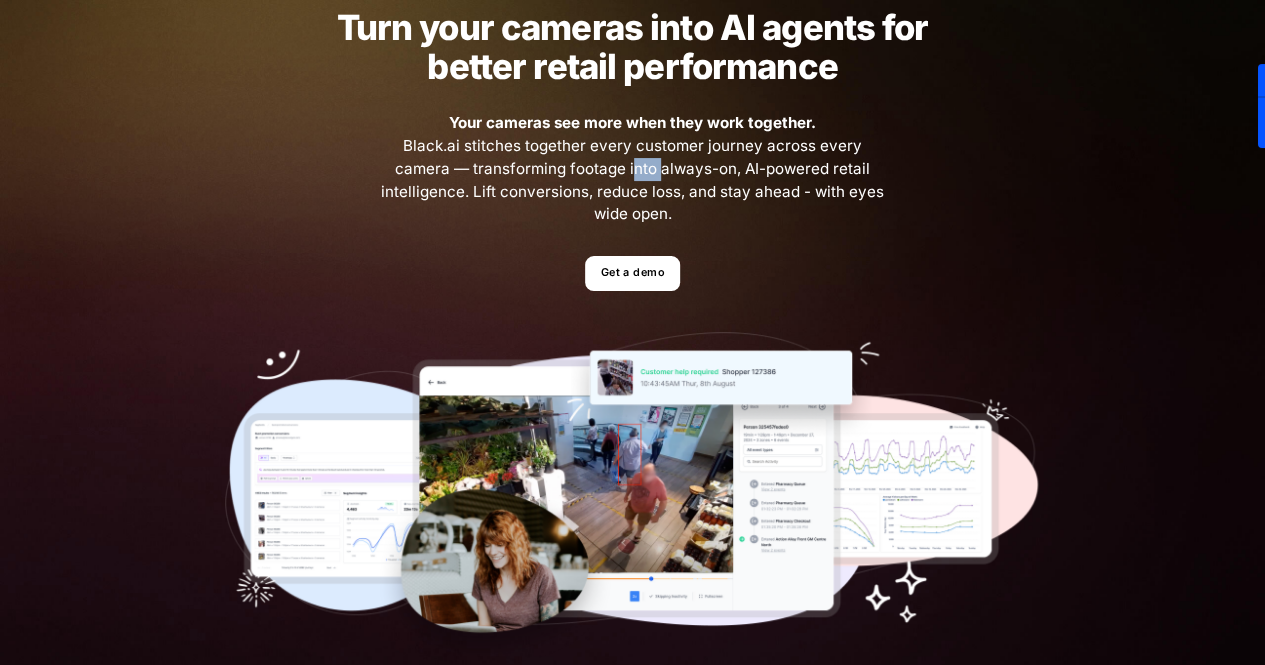 click on "Your cameras see more when they work together.  Black.ai stitches together every customer journey across every camera — transforming footage into always-on, AI-powered retail intelligence. Lift conversions, reduce loss, and stay ahead - with eyes wide open." at bounding box center [633, 169] 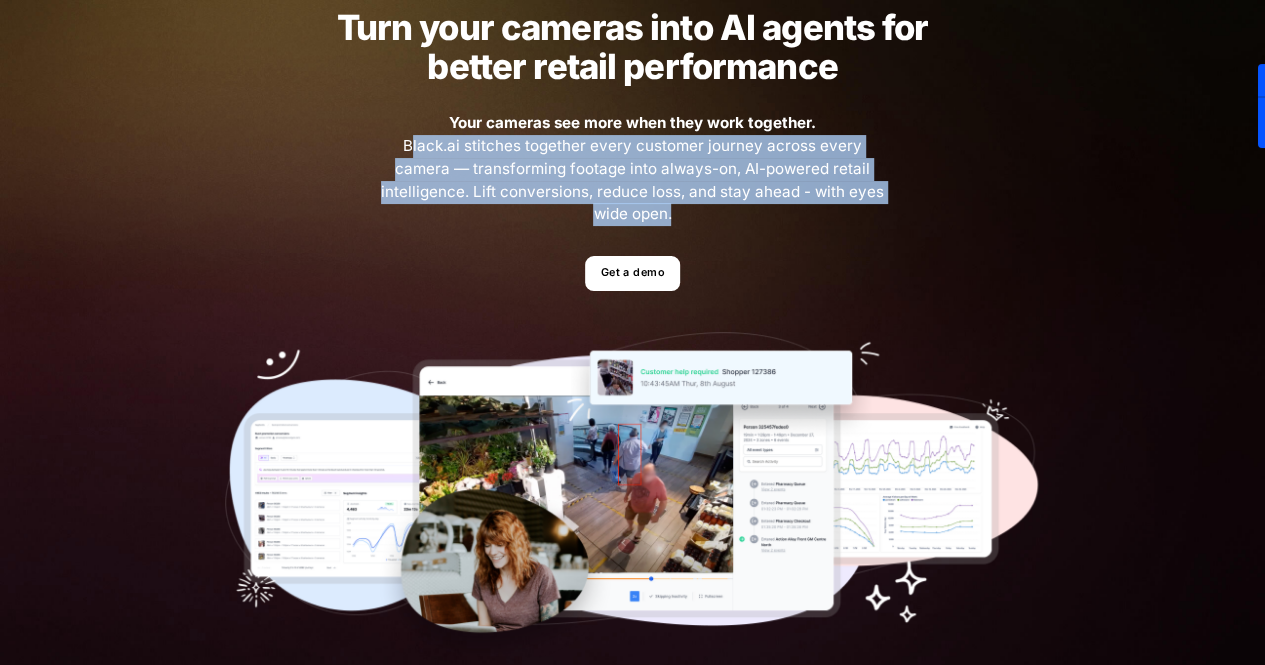 click on "Your cameras see more when they work together.  Black.ai stitches together every customer journey across every camera — transforming footage into always-on, AI-powered retail intelligence. Lift conversions, reduce loss, and stay ahead - with eyes wide open." at bounding box center [633, 169] 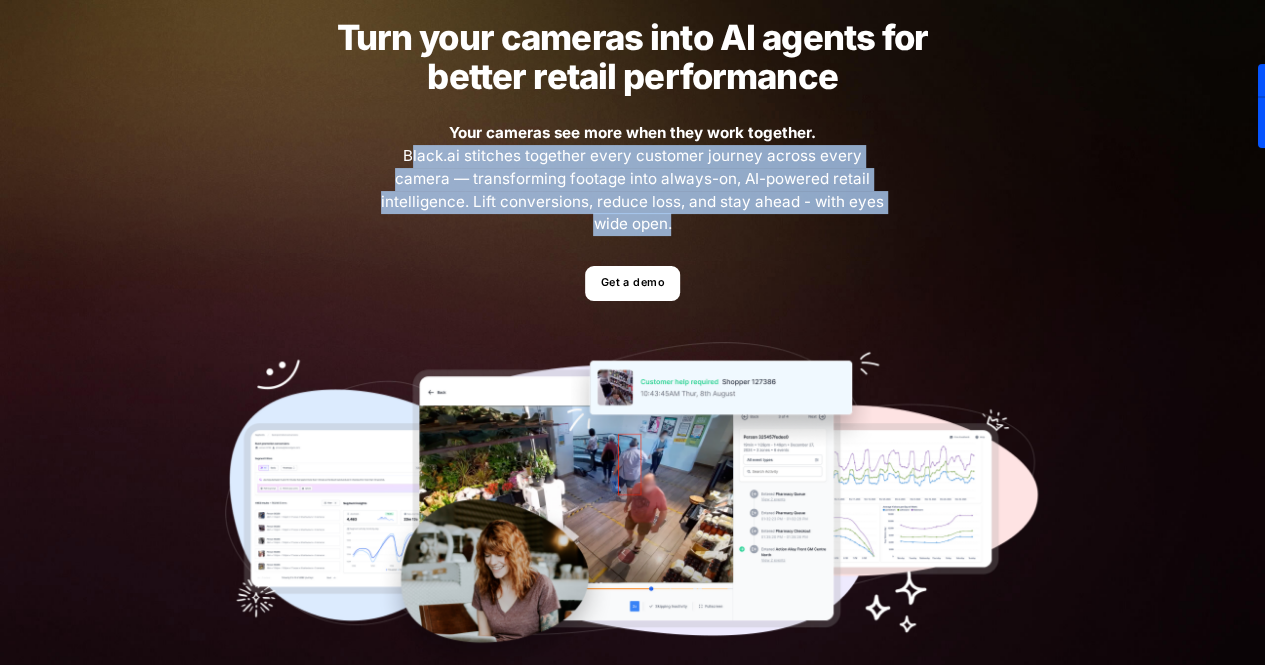 scroll, scrollTop: 101, scrollLeft: 0, axis: vertical 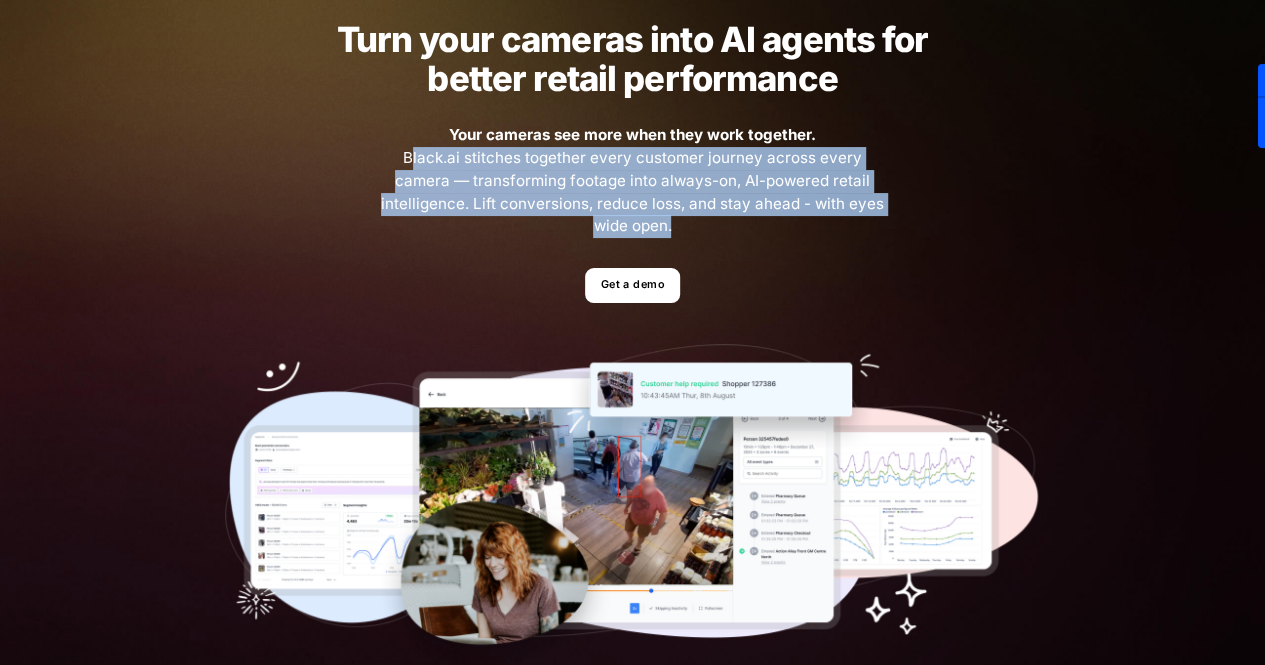 click on "Your cameras see more when they work together.  Black.ai stitches together every customer journey across every camera — transforming footage into always-on, AI-powered retail intelligence. Lift conversions, reduce loss, and stay ahead - with eyes wide open." at bounding box center [633, 181] 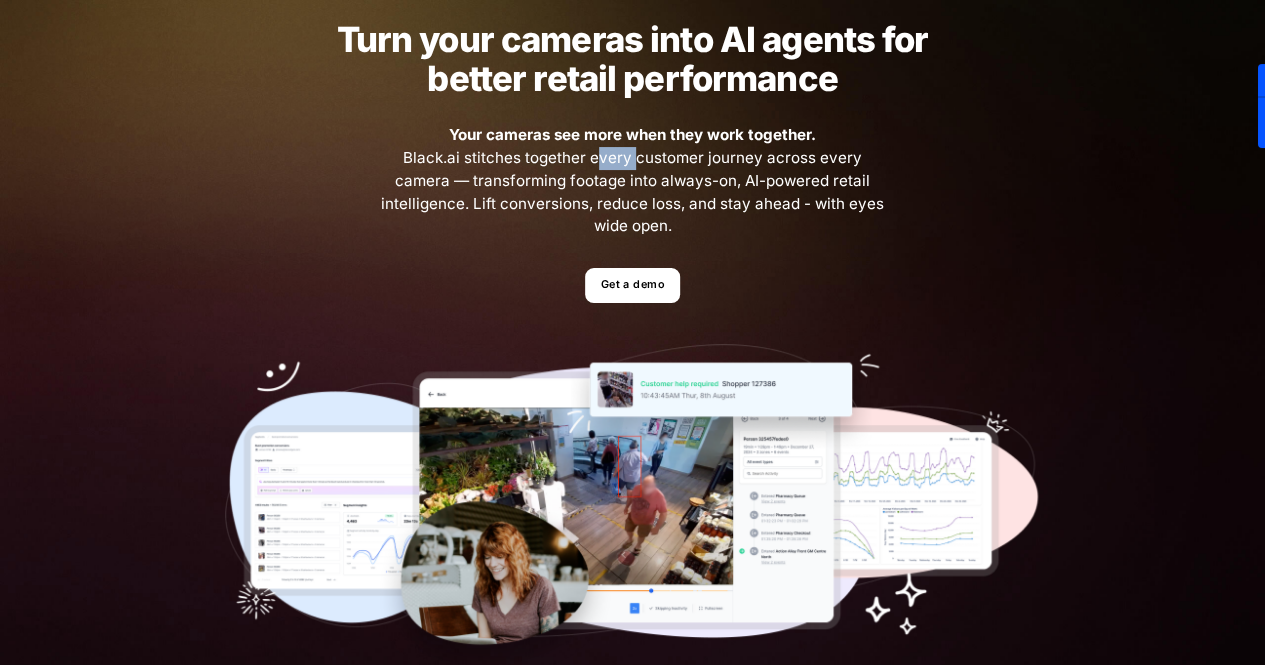 click on "Your cameras see more when they work together.  Black.ai stitches together every customer journey across every camera — transforming footage into always-on, AI-powered retail intelligence. Lift conversions, reduce loss, and stay ahead - with eyes wide open." at bounding box center [633, 181] 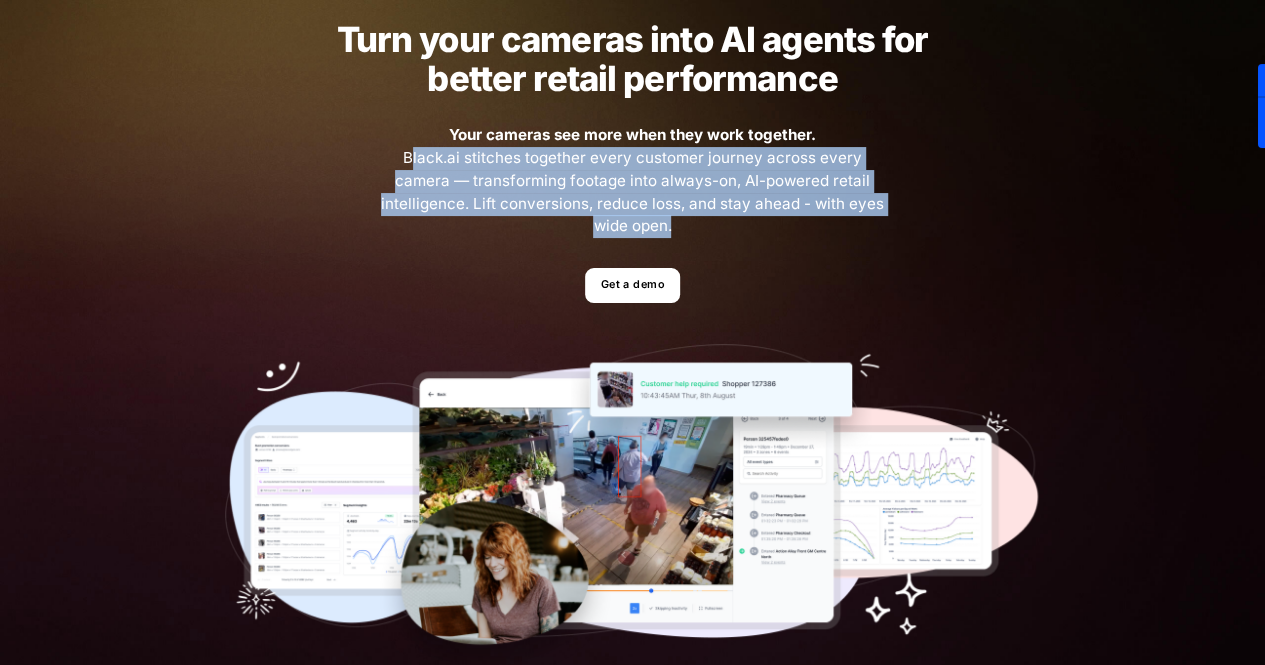 click on "Your cameras see more when they work together.  Black.ai stitches together every customer journey across every camera — transforming footage into always-on, AI-powered retail intelligence. Lift conversions, reduce loss, and stay ahead - with eyes wide open." at bounding box center (633, 181) 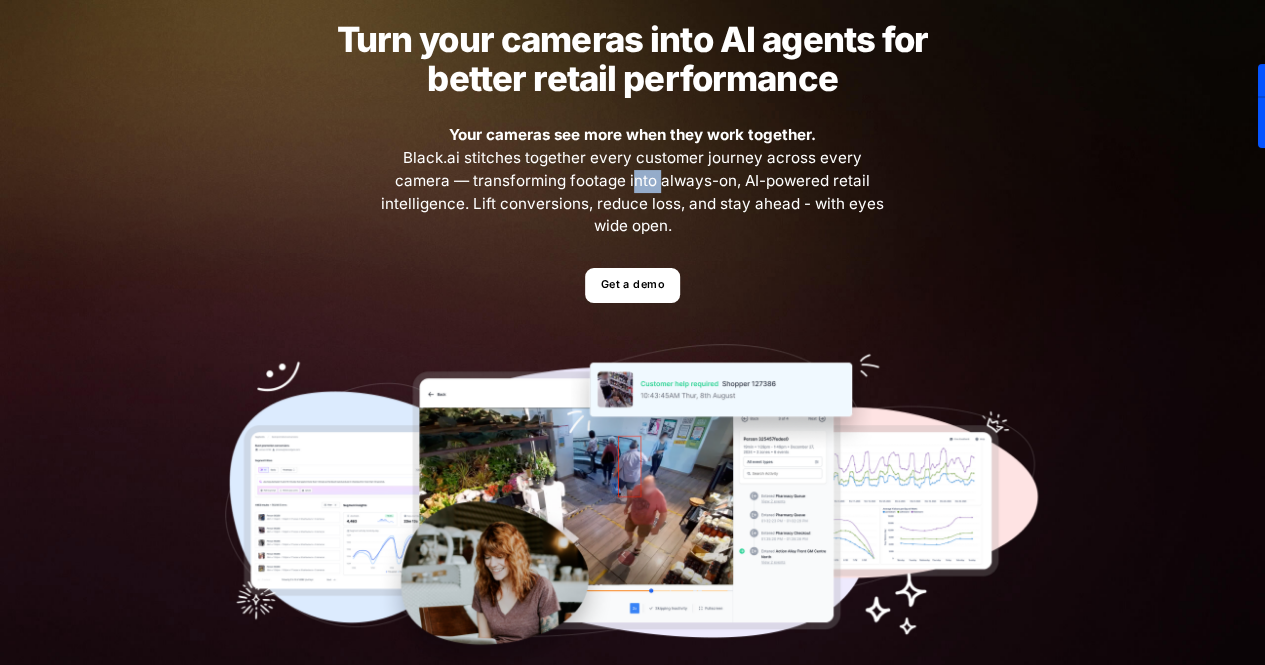 click on "Your cameras see more when they work together.  Black.ai stitches together every customer journey across every camera — transforming footage into always-on, AI-powered retail intelligence. Lift conversions, reduce loss, and stay ahead - with eyes wide open." at bounding box center [633, 181] 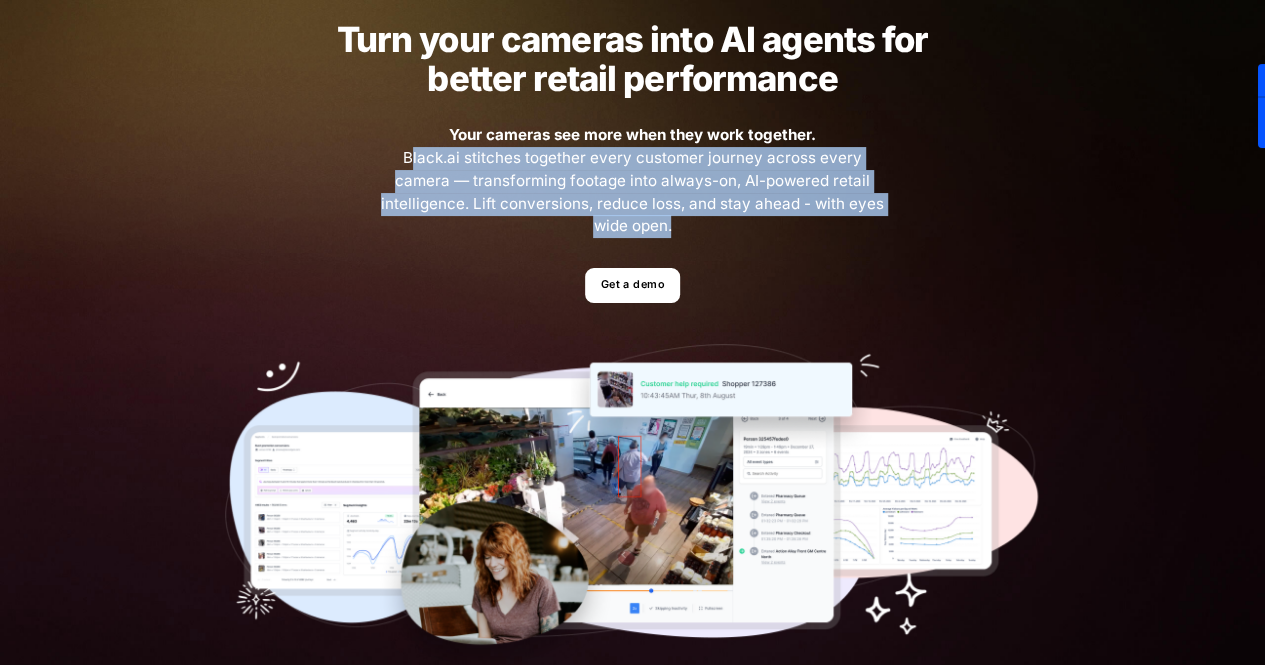 click on "Your cameras see more when they work together.  Black.ai stitches together every customer journey across every camera — transforming footage into always-on, AI-powered retail intelligence. Lift conversions, reduce loss, and stay ahead - with eyes wide open." at bounding box center [633, 181] 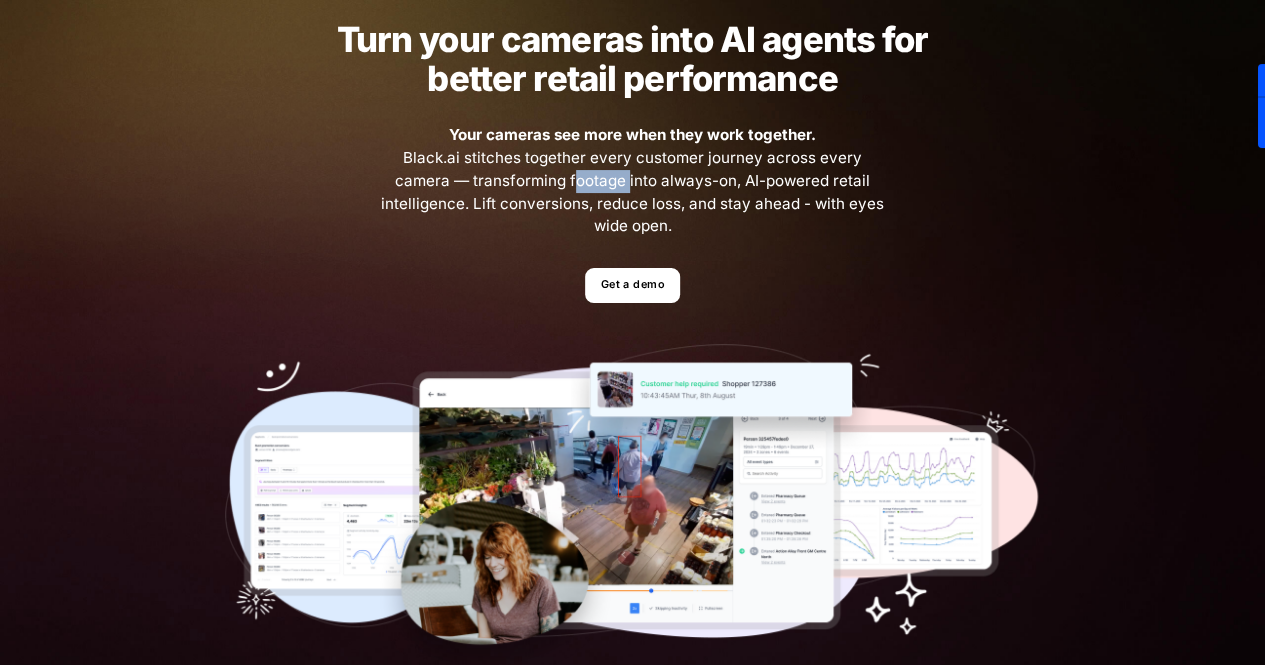 click on "Your cameras see more when they work together.  Black.ai stitches together every customer journey across every camera — transforming footage into always-on, AI-powered retail intelligence. Lift conversions, reduce loss, and stay ahead - with eyes wide open." at bounding box center [633, 181] 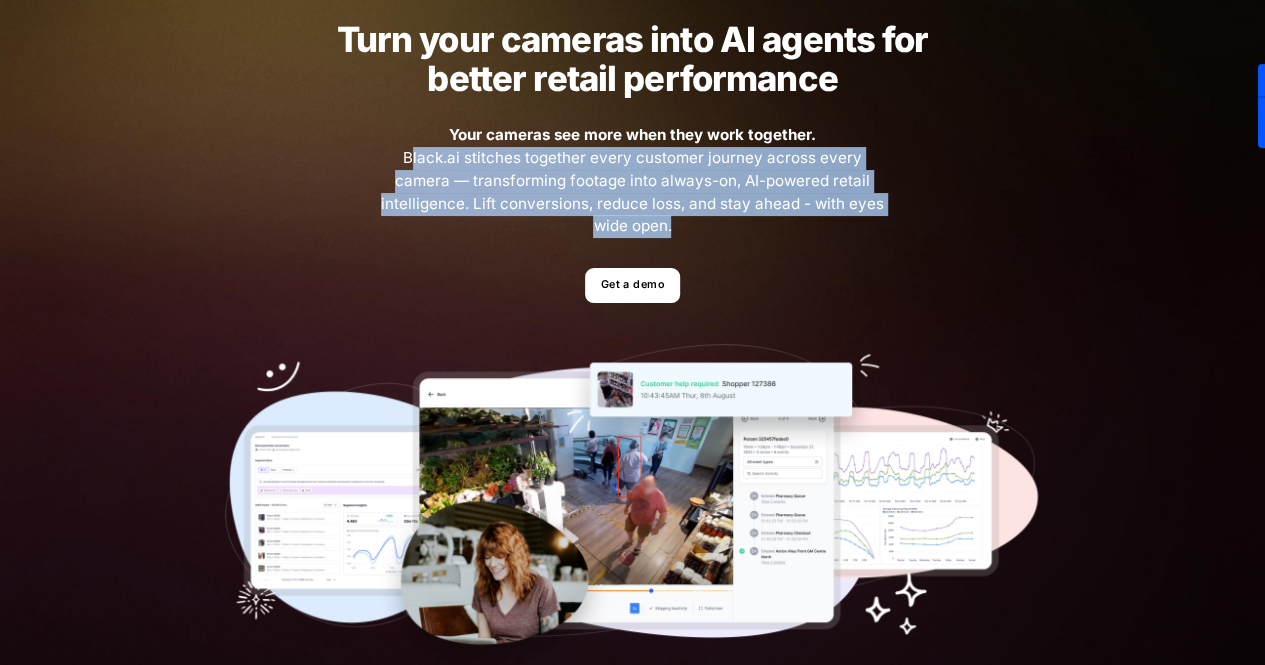 click on "Your cameras see more when they work together.  Black.ai stitches together every customer journey across every camera — transforming footage into always-on, AI-powered retail intelligence. Lift conversions, reduce loss, and stay ahead - with eyes wide open." at bounding box center [633, 181] 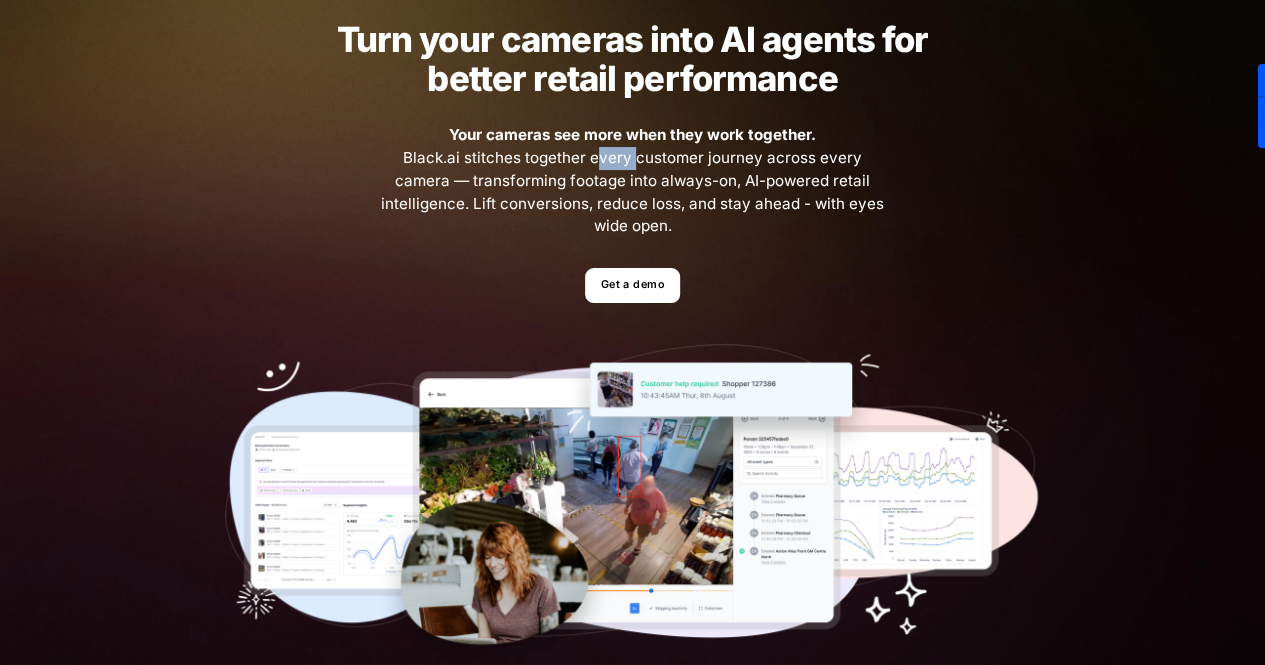 click on "Your cameras see more when they work together.  Black.ai stitches together every customer journey across every camera — transforming footage into always-on, AI-powered retail intelligence. Lift conversions, reduce loss, and stay ahead - with eyes wide open." at bounding box center (633, 181) 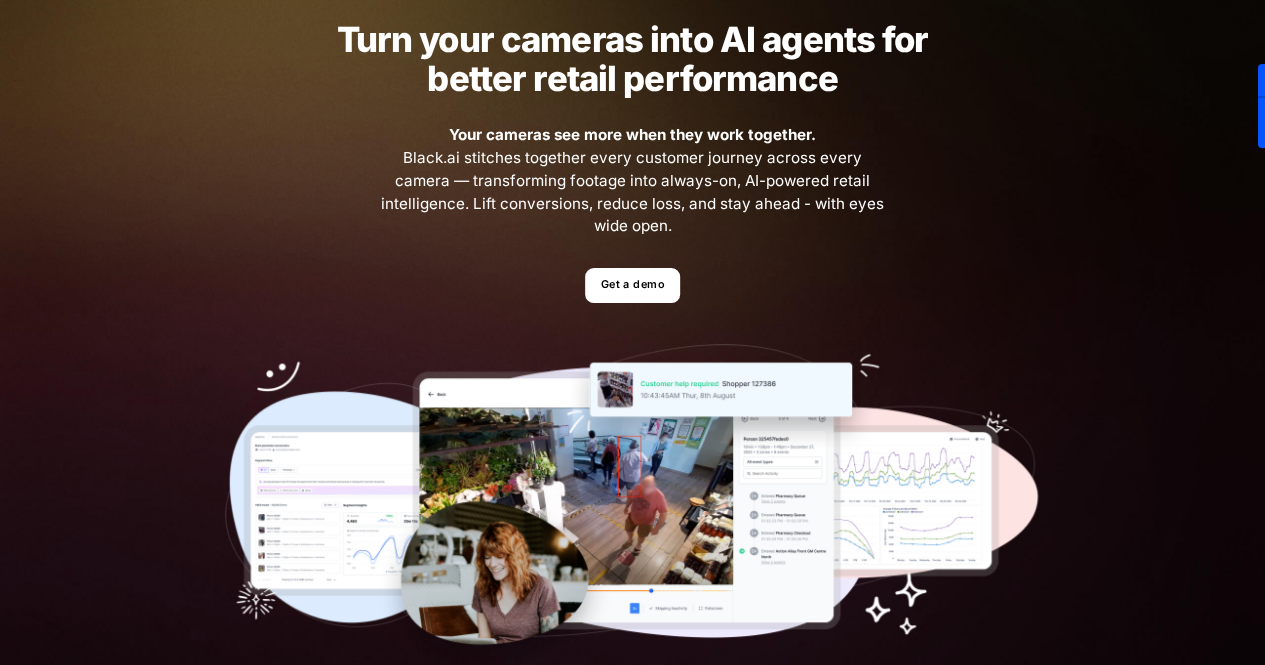 click on "Your cameras see more when they work together.  Black.ai stitches together every customer journey across every camera — transforming footage into always-on, AI-powered retail intelligence. Lift conversions, reduce loss, and stay ahead - with eyes wide open." at bounding box center [633, 181] 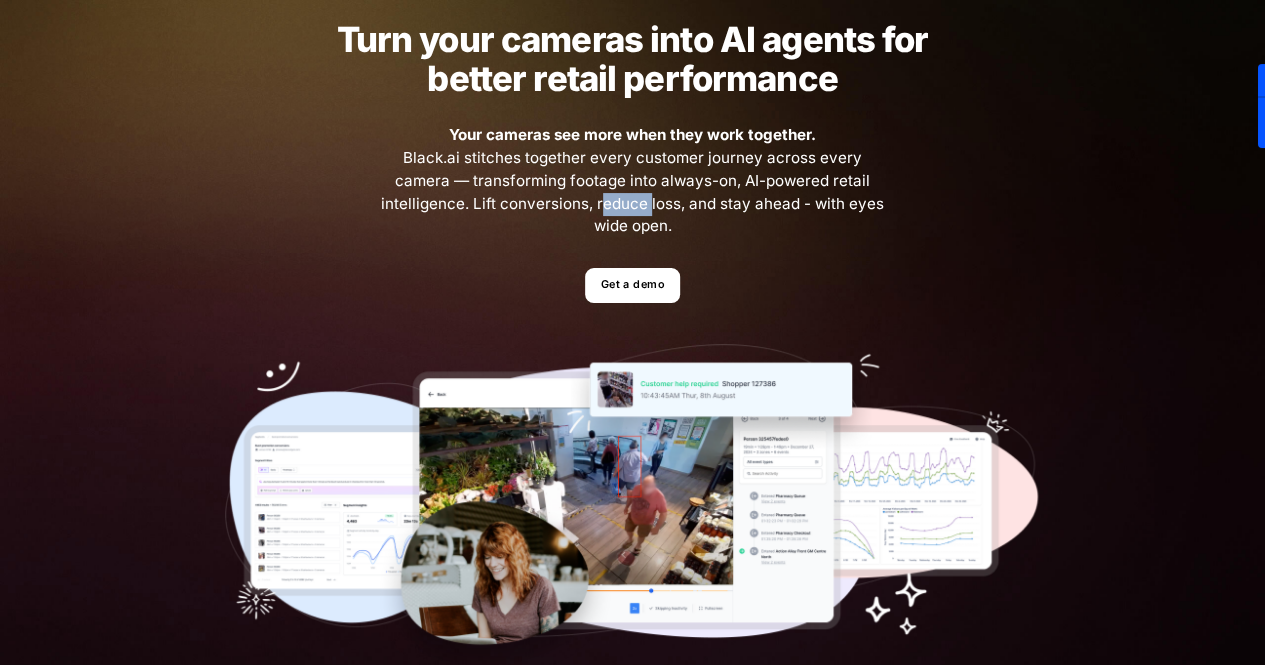 click on "Your cameras see more when they work together.  Black.ai stitches together every customer journey across every camera — transforming footage into always-on, AI-powered retail intelligence. Lift conversions, reduce loss, and stay ahead - with eyes wide open." at bounding box center [633, 181] 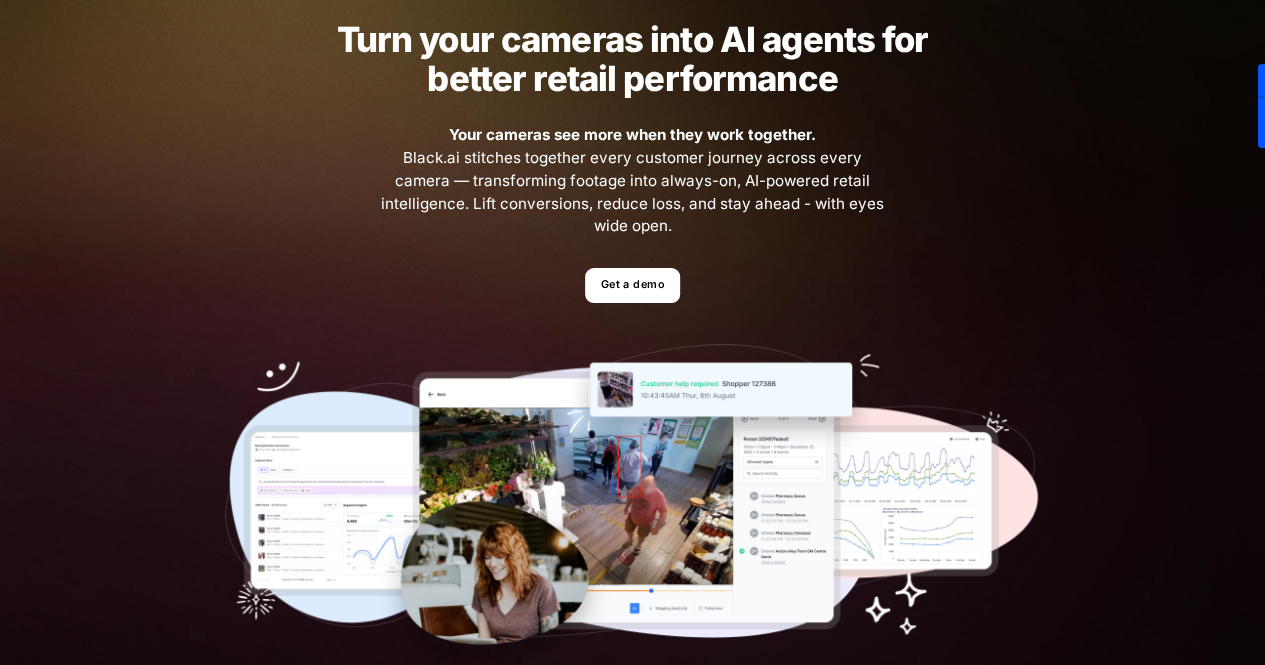 click on "Turn your cameras into AI agents for better retail performance Your cameras see more when they work together.  Black.ai stitches together every customer journey across every camera — transforming footage into always-on, AI-powered retail intelligence. Lift conversions, reduce loss, and stay ahead - with eyes wide open. Get a demo" at bounding box center (632, 348) 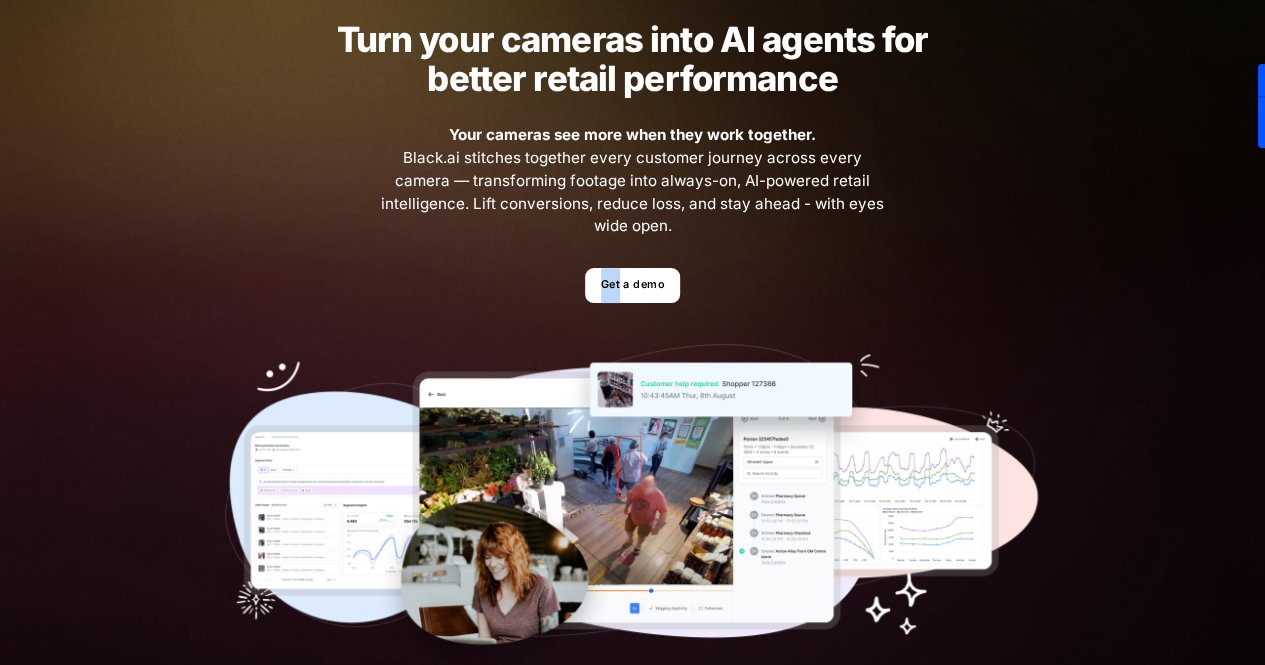 click on "Turn your cameras into AI agents for better retail performance Your cameras see more when they work together.  Black.ai stitches together every customer journey across every camera — transforming footage into always-on, AI-powered retail intelligence. Lift conversions, reduce loss, and stay ahead - with eyes wide open. Get a demo" at bounding box center [632, 348] 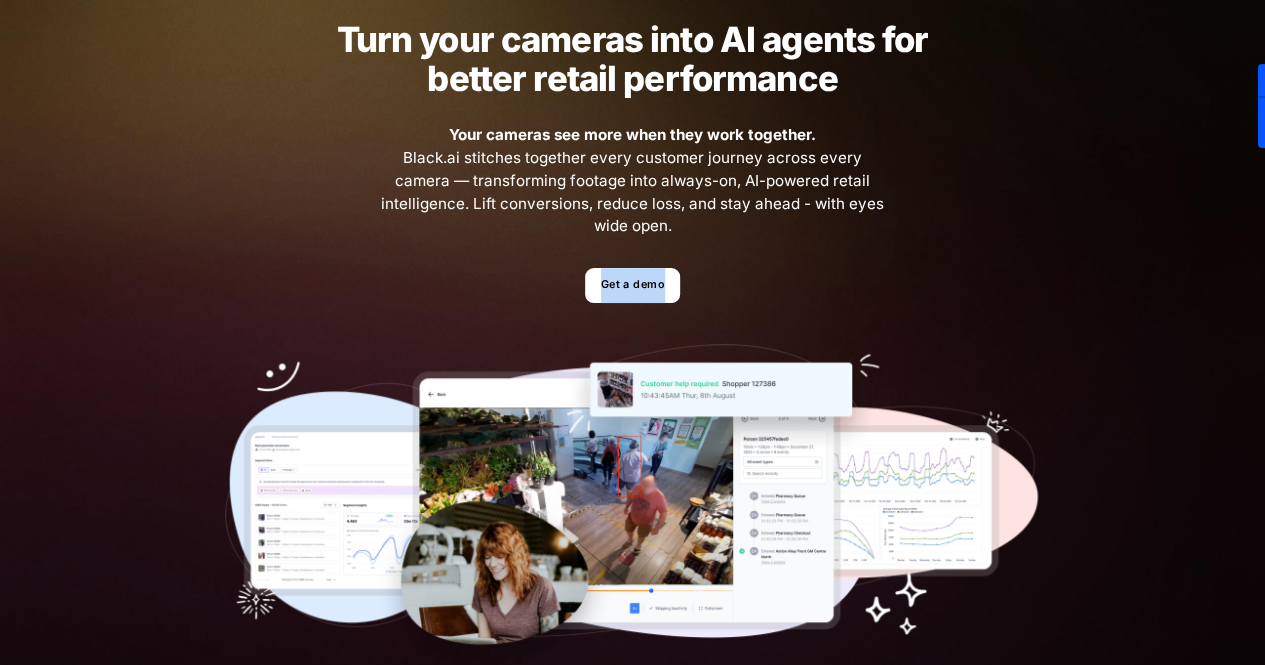 click on "Turn your cameras into AI agents for better retail performance Your cameras see more when they work together.  Black.ai stitches together every customer journey across every camera — transforming footage into always-on, AI-powered retail intelligence. Lift conversions, reduce loss, and stay ahead - with eyes wide open. Get a demo" at bounding box center [632, 348] 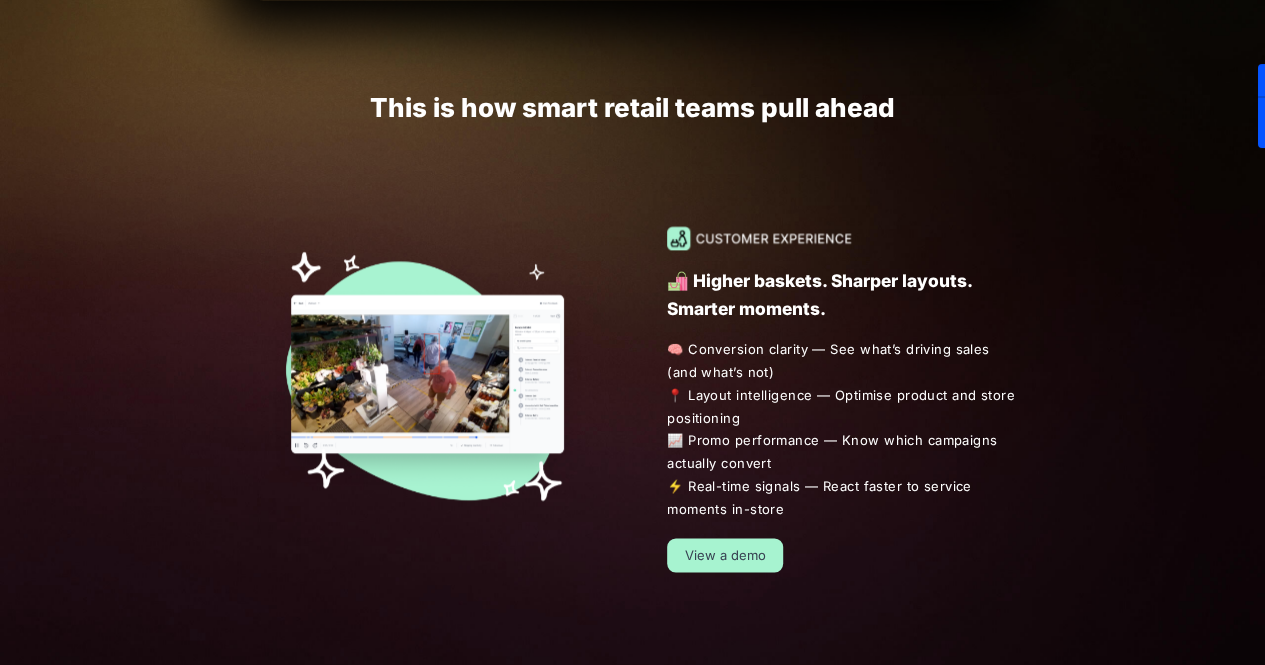 scroll, scrollTop: 1171, scrollLeft: 0, axis: vertical 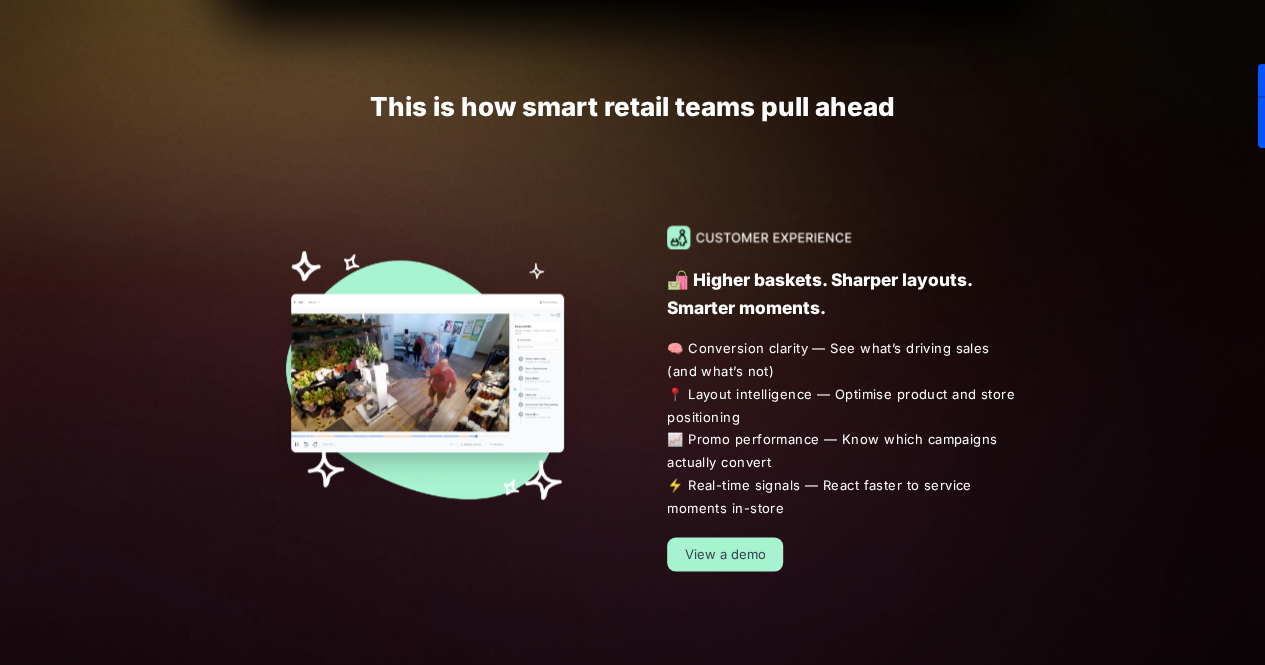 click on "🛍️ Higher baskets. Sharper layouts. Smarter moments." at bounding box center (844, 294) 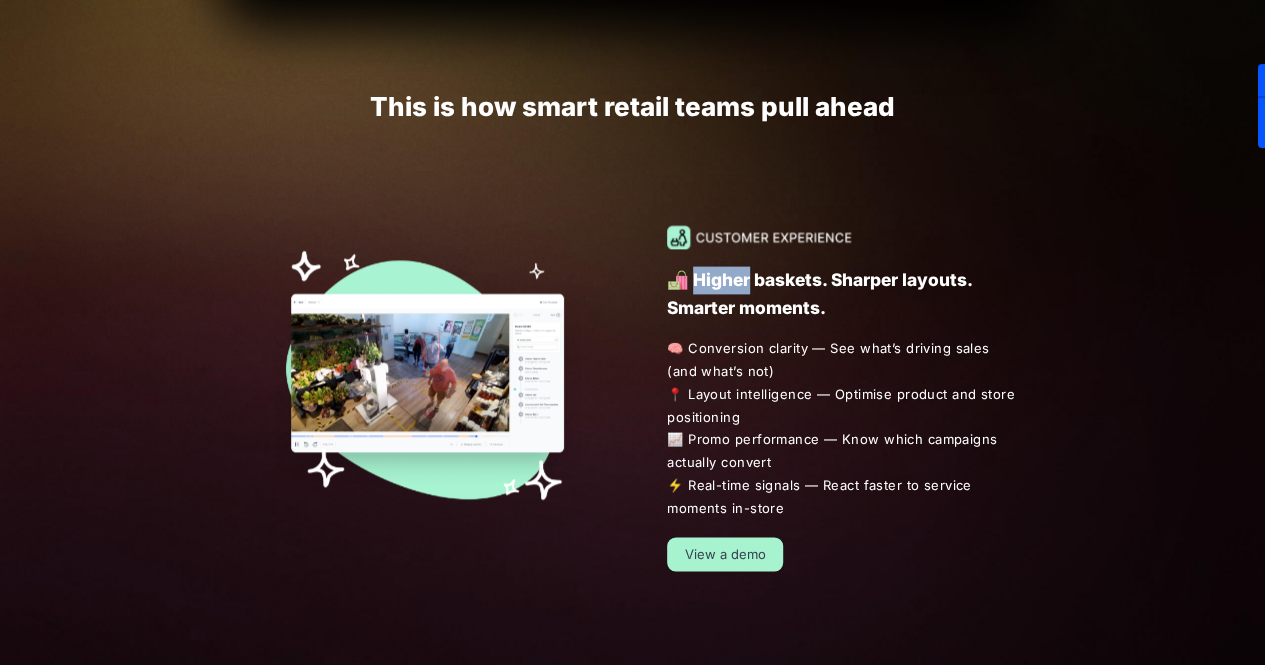 click on "🛍️ Higher baskets. Sharper layouts. Smarter moments." at bounding box center [844, 294] 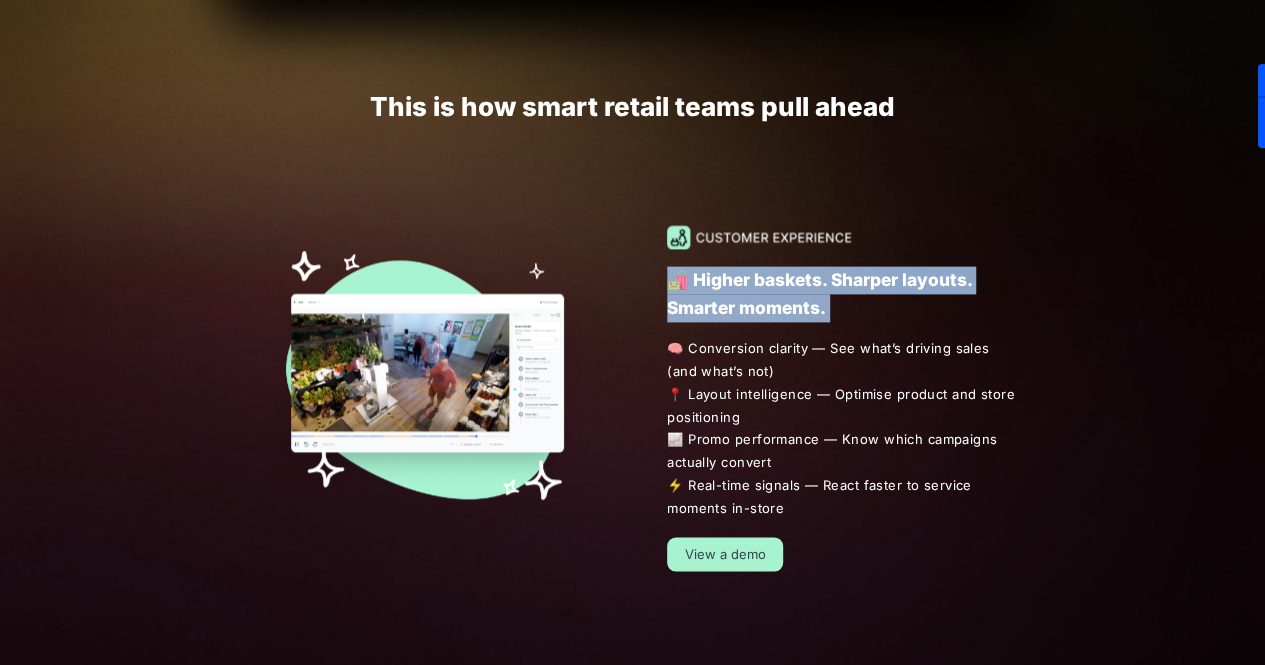 click on "🛍️ Higher baskets. Sharper layouts. Smarter moments." at bounding box center (844, 294) 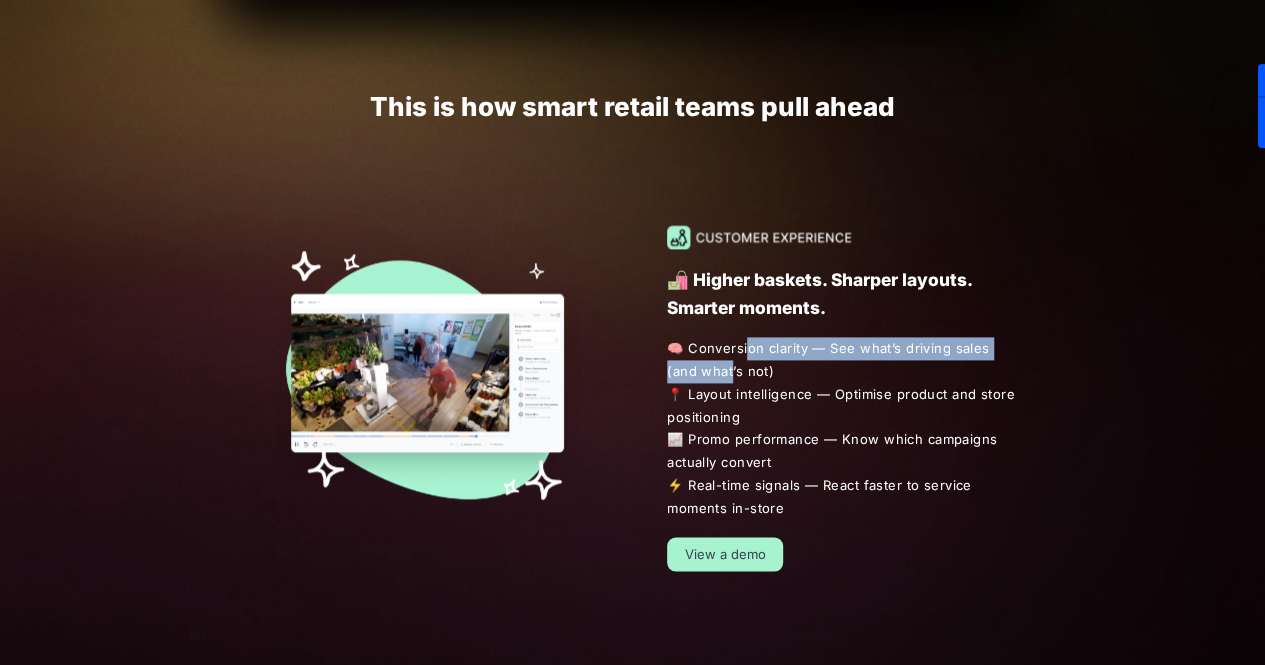 drag, startPoint x: 697, startPoint y: 341, endPoint x: 747, endPoint y: 325, distance: 52.49762 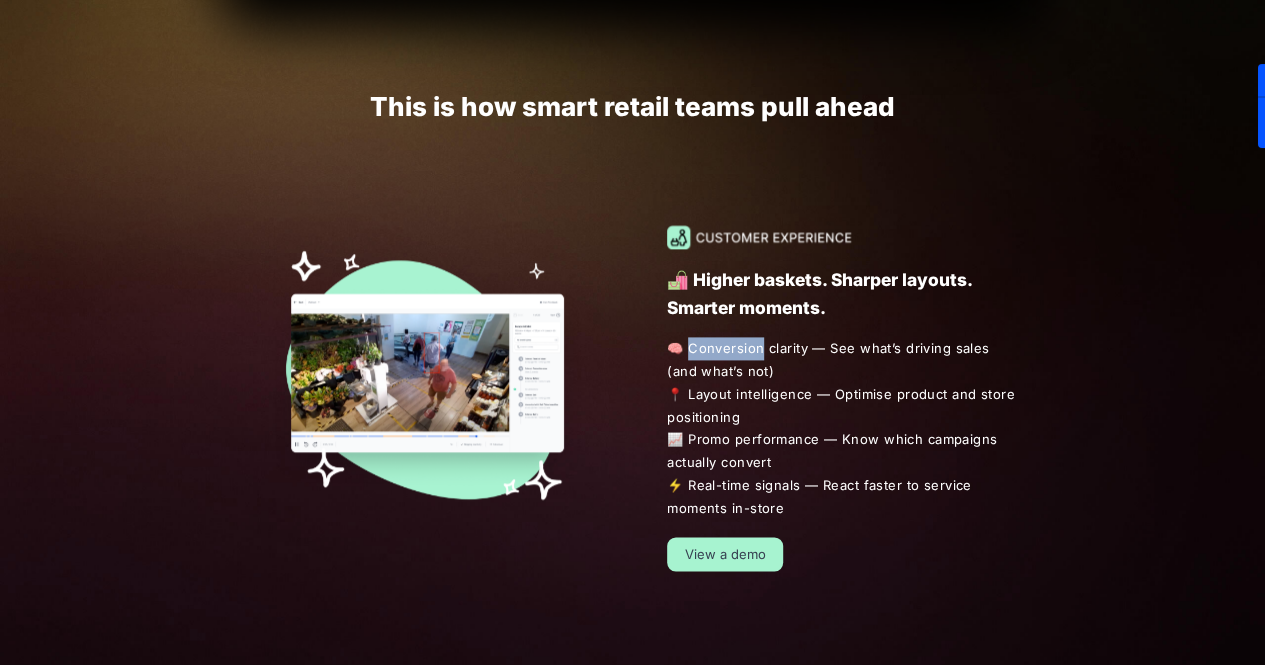 click on "🧠 Conversion clarity — See what’s driving sales (and what’s not)  📍 Layout intelligence — Optimise product and store positioning  📈 Promo performance — Know which campaigns actually convert  ⚡ Real-time signals — React faster to service moments in-store" at bounding box center (845, 428) 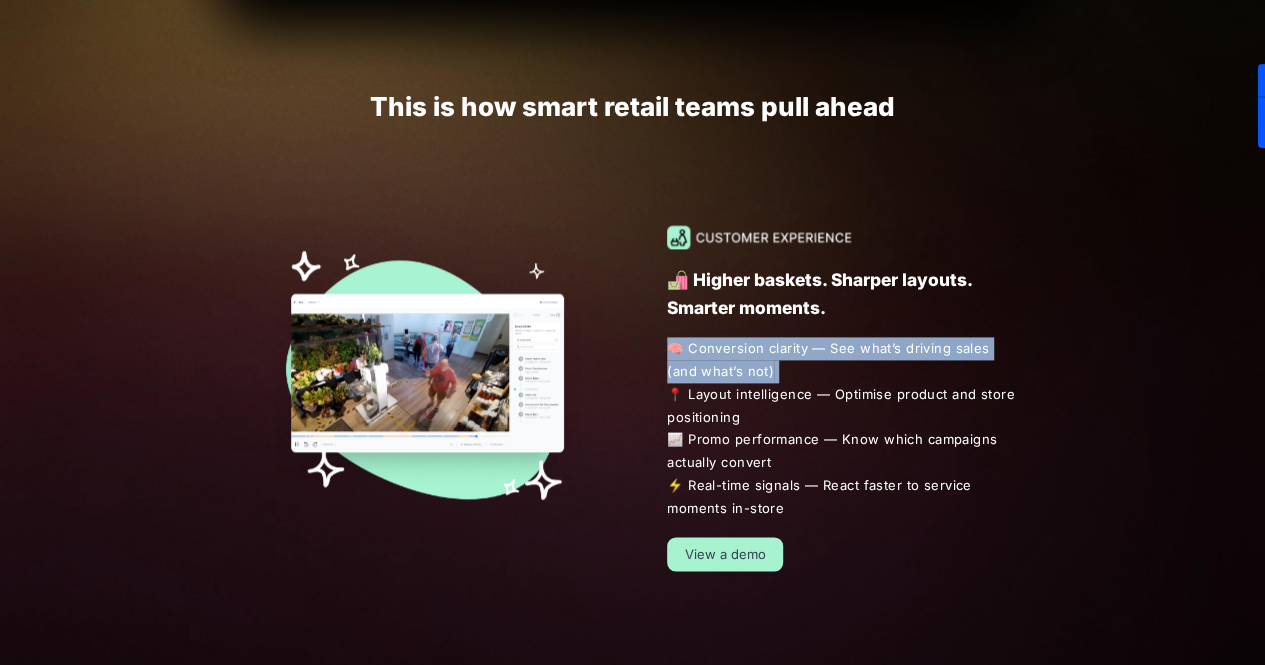 click on "🧠 Conversion clarity — See what’s driving sales (and what’s not)  📍 Layout intelligence — Optimise product and store positioning  📈 Promo performance — Know which campaigns actually convert  ⚡ Real-time signals — React faster to service moments in-store" at bounding box center [845, 428] 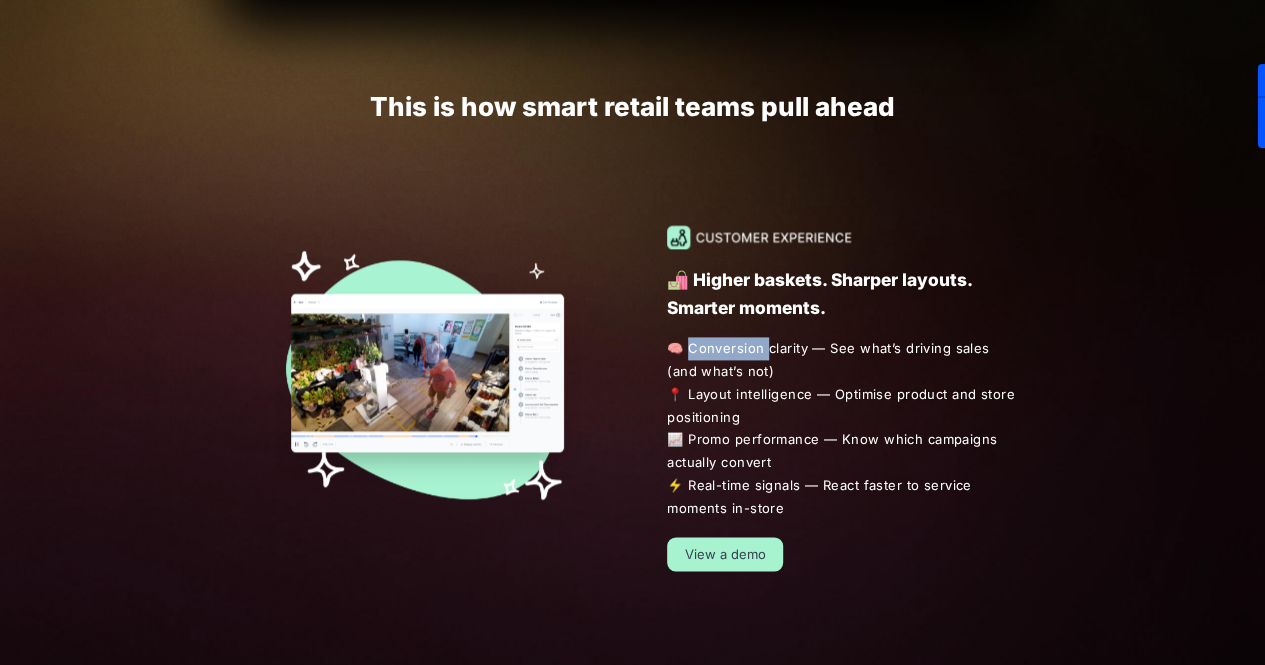 click on "🧠 Conversion clarity — See what’s driving sales (and what’s not)  📍 Layout intelligence — Optimise product and store positioning  📈 Promo performance — Know which campaigns actually convert  ⚡ Real-time signals — React faster to service moments in-store" at bounding box center [845, 428] 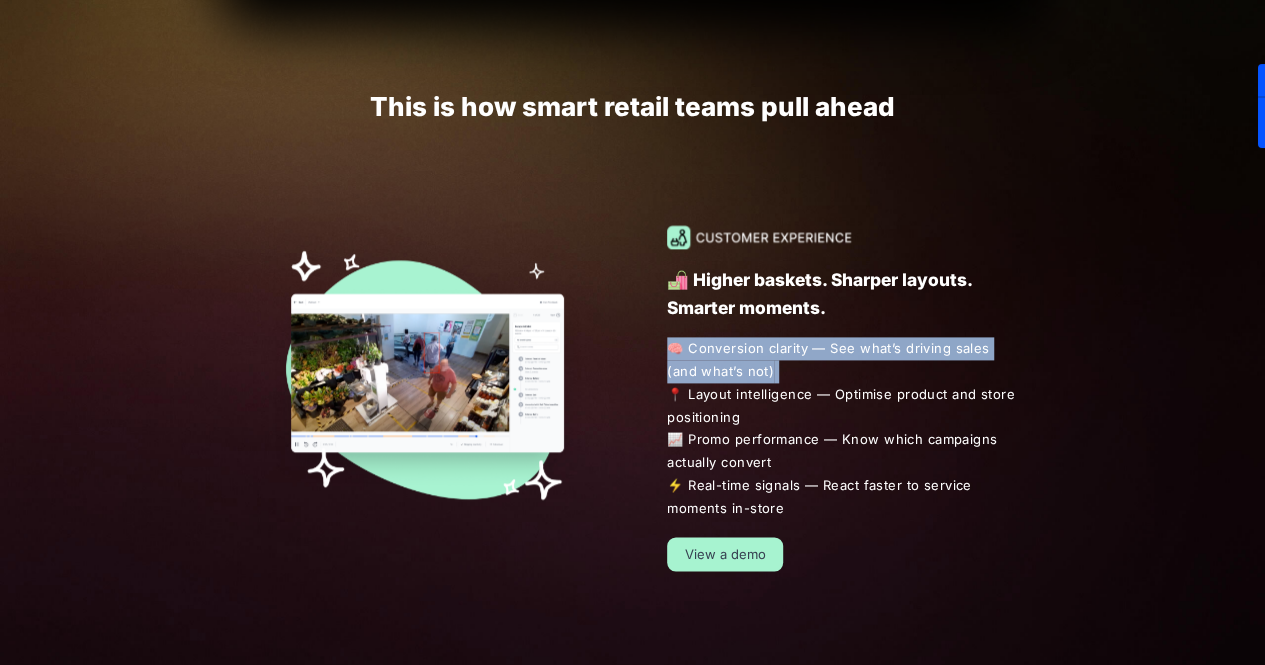 click on "🧠 Conversion clarity — See what’s driving sales (and what’s not)  📍 Layout intelligence — Optimise product and store positioning  📈 Promo performance — Know which campaigns actually convert  ⚡ Real-time signals — React faster to service moments in-store" at bounding box center [845, 428] 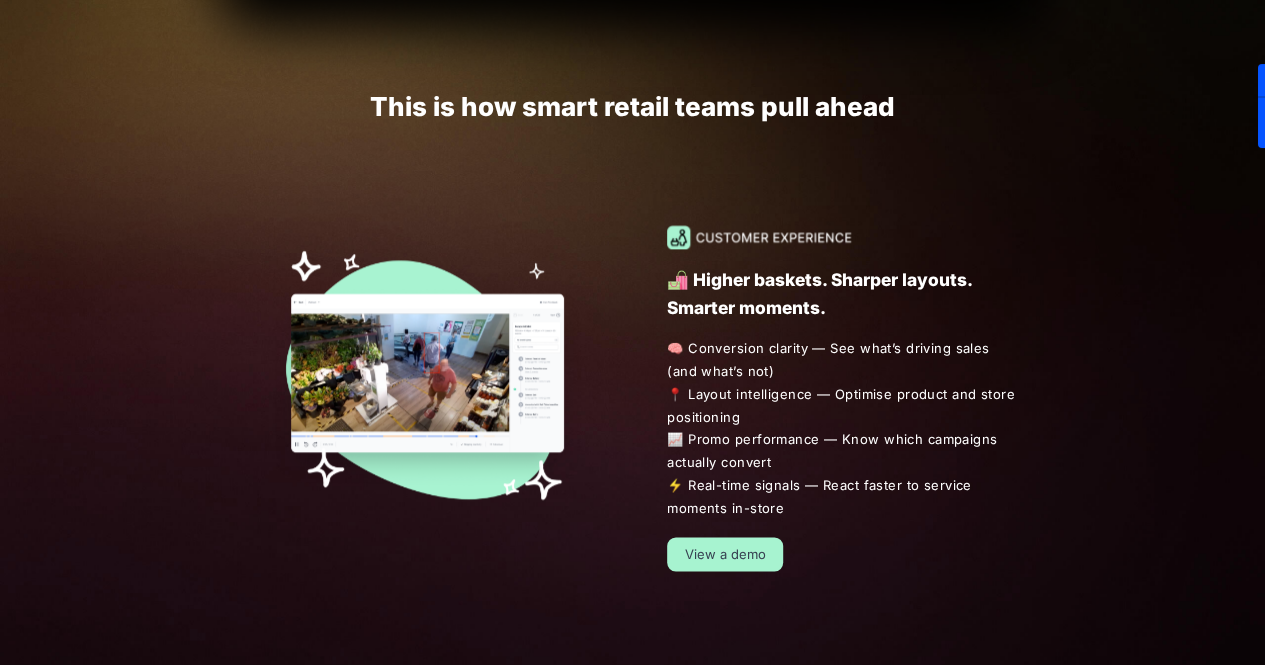click on "🧠 Conversion clarity — See what’s driving sales (and what’s not)  📍 Layout intelligence — Optimise product and store positioning  📈 Promo performance — Know which campaigns actually convert  ⚡ Real-time signals — React faster to service moments in-store" at bounding box center [845, 428] 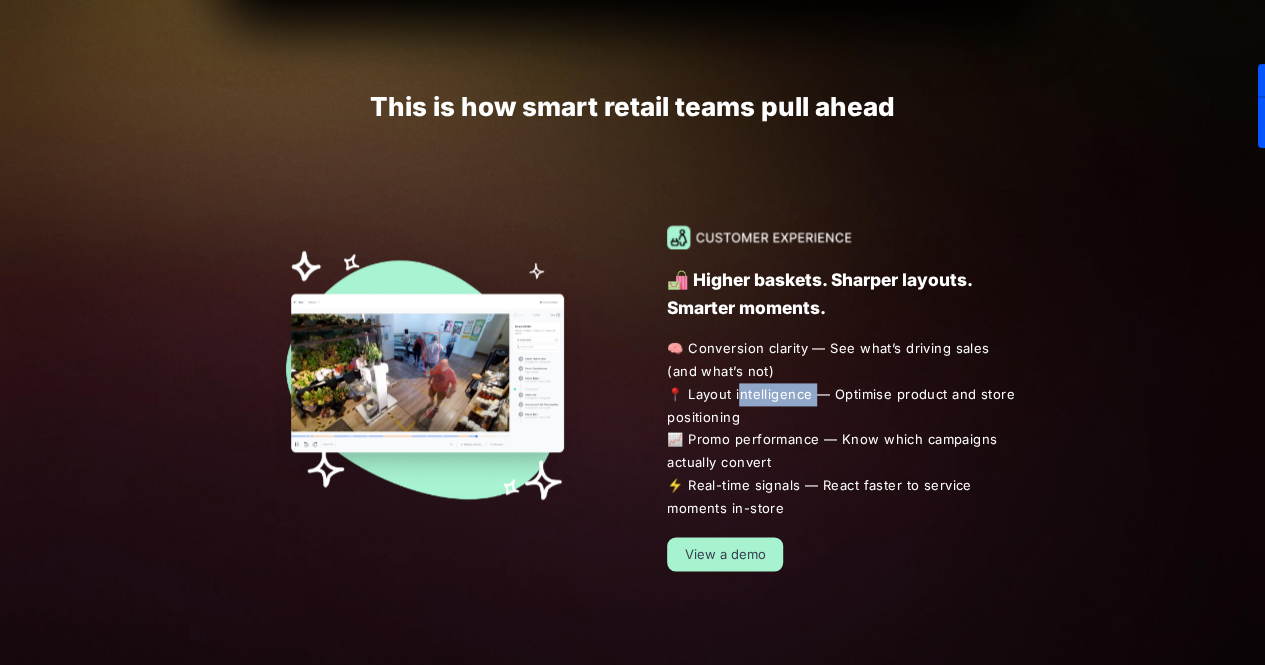 click on "🧠 Conversion clarity — See what’s driving sales (and what’s not)  📍 Layout intelligence — Optimise product and store positioning  📈 Promo performance — Know which campaigns actually convert  ⚡ Real-time signals — React faster to service moments in-store" at bounding box center [845, 428] 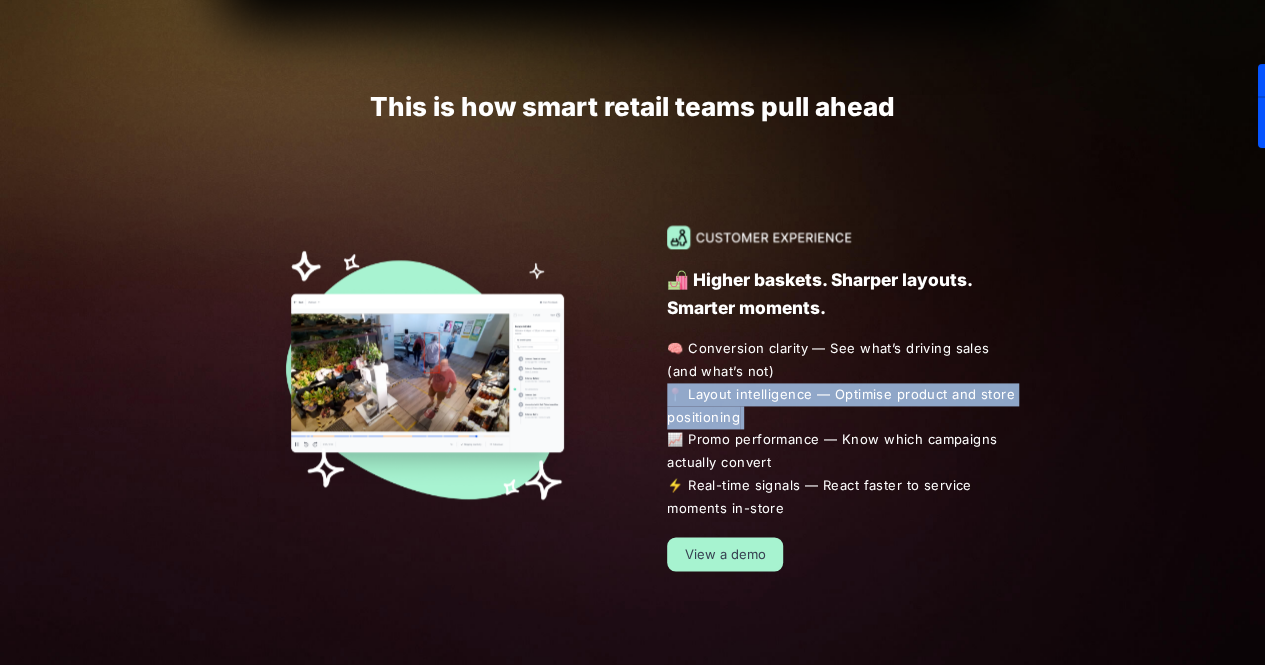 click on "🧠 Conversion clarity — See what’s driving sales (and what’s not)  📍 Layout intelligence — Optimise product and store positioning  📈 Promo performance — Know which campaigns actually convert  ⚡ Real-time signals — React faster to service moments in-store" at bounding box center [845, 428] 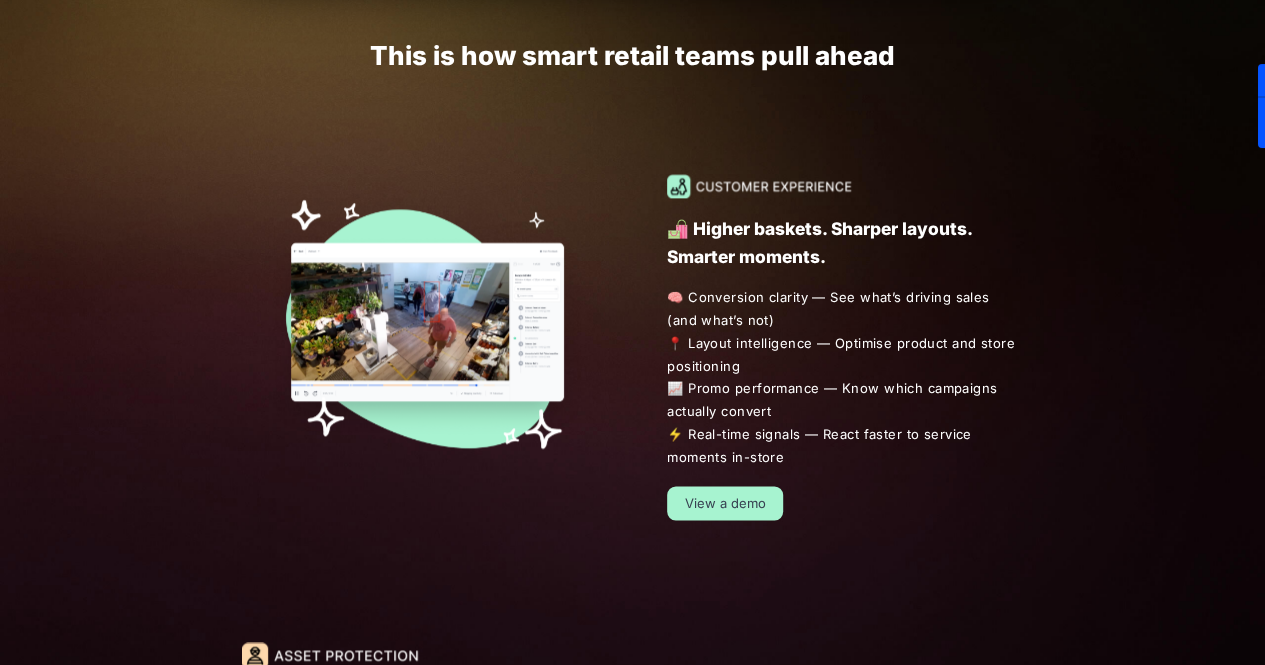 click on "🧠 Conversion clarity — See what’s driving sales (and what’s not)  📍 Layout intelligence — Optimise product and store positioning  📈 Promo performance — Know which campaigns actually convert  ⚡ Real-time signals — React faster to service moments in-store" at bounding box center [845, 377] 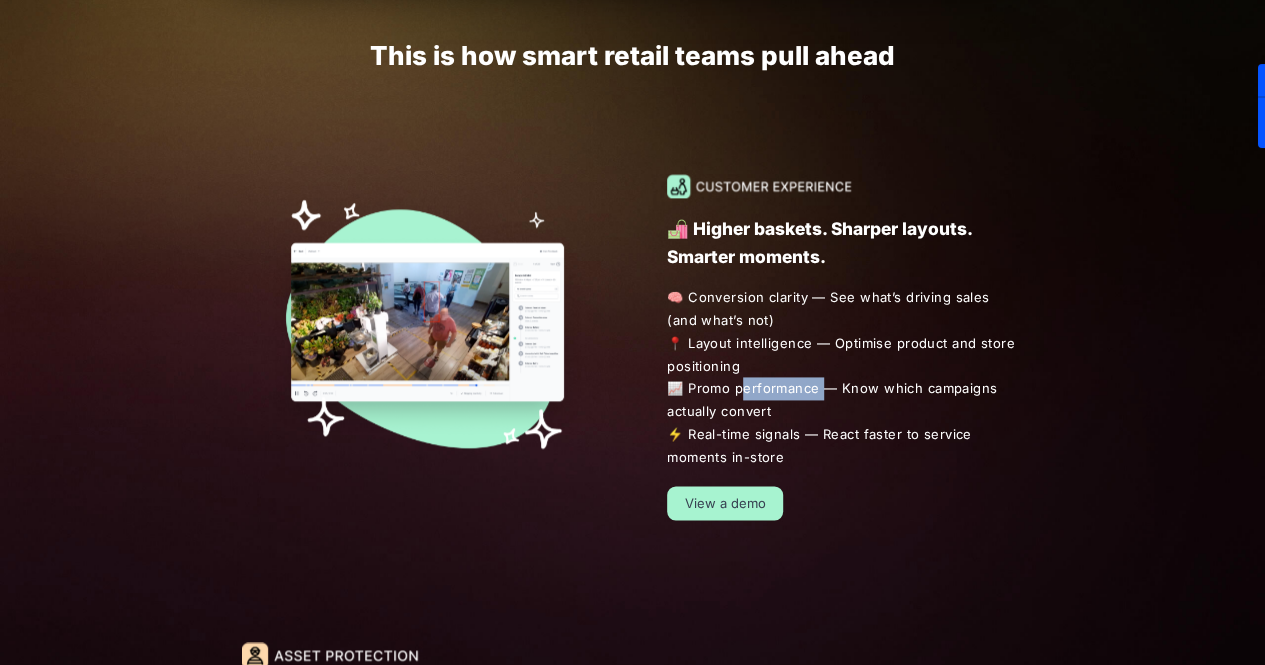 click on "🧠 Conversion clarity — See what’s driving sales (and what’s not)  📍 Layout intelligence — Optimise product and store positioning  📈 Promo performance — Know which campaigns actually convert  ⚡ Real-time signals — React faster to service moments in-store" at bounding box center (845, 377) 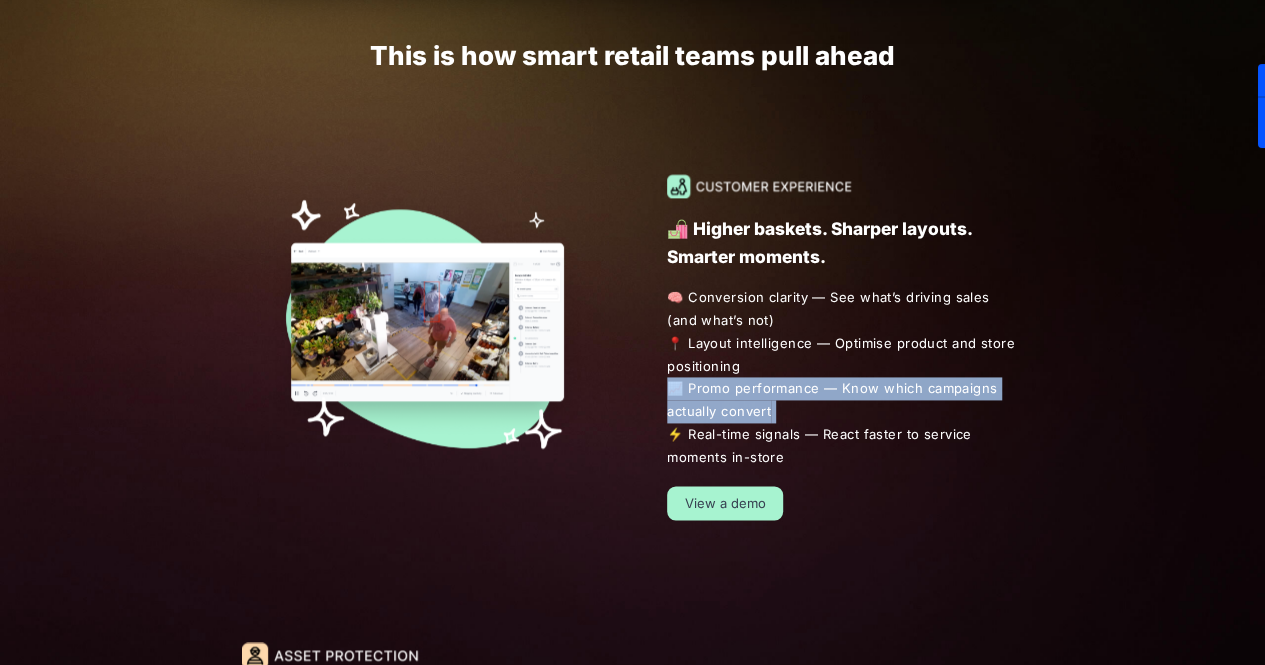 click on "🧠 Conversion clarity — See what’s driving sales (and what’s not)  📍 Layout intelligence — Optimise product and store positioning  📈 Promo performance — Know which campaigns actually convert  ⚡ Real-time signals — React faster to service moments in-store" at bounding box center (845, 377) 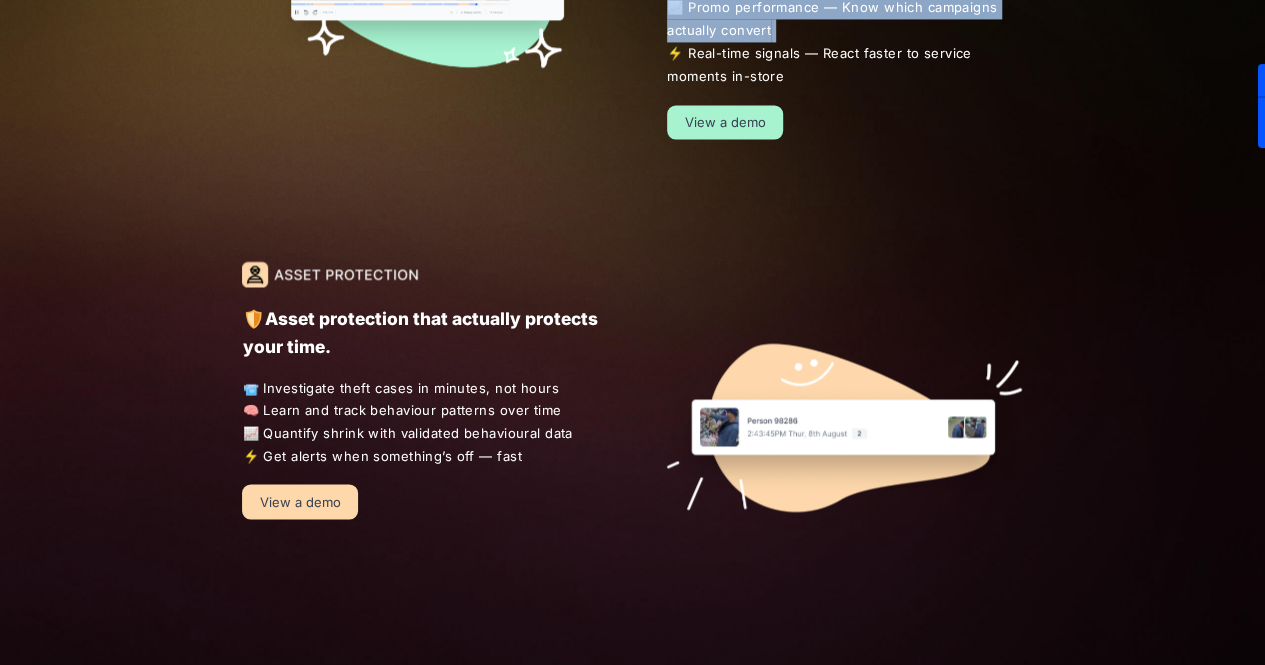 scroll, scrollTop: 1604, scrollLeft: 0, axis: vertical 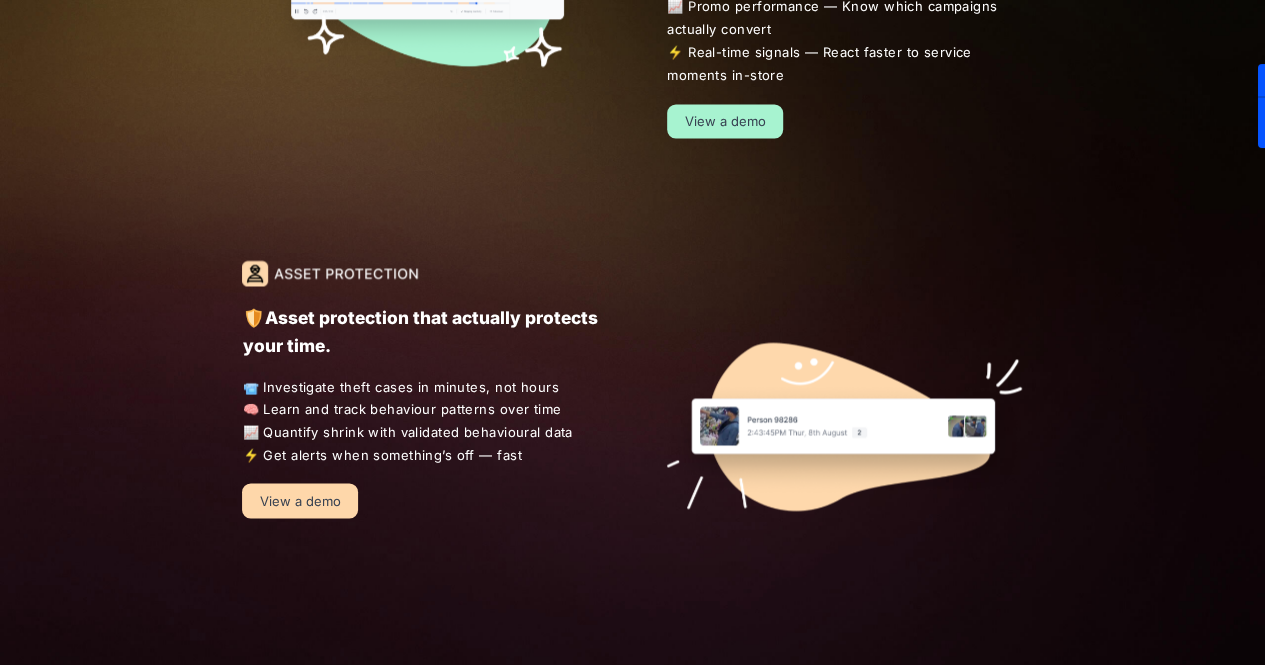 click on "📹 Investigate theft cases in minutes, not hours  🧠 Learn and track behaviour patterns over time  📈 Quantify shrink with validated behavioural data  ⚡ Get alerts when something’s off — fast" at bounding box center (420, 420) 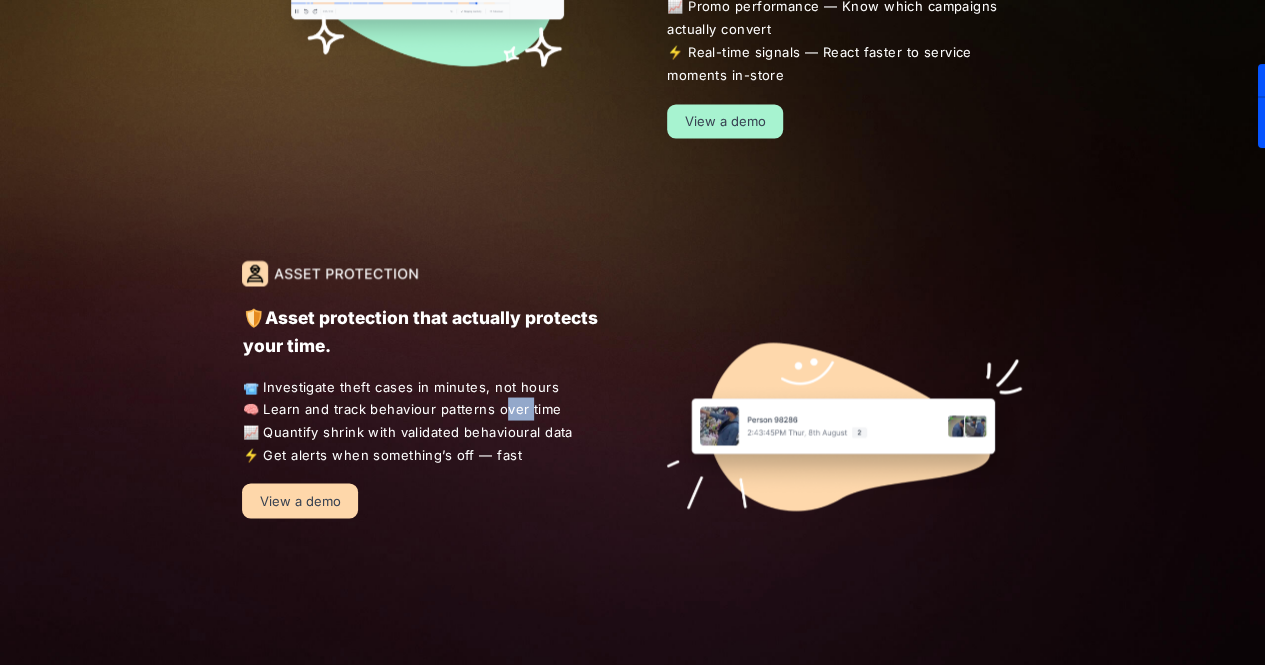 click on "📹 Investigate theft cases in minutes, not hours  🧠 Learn and track behaviour patterns over time  📈 Quantify shrink with validated behavioural data  ⚡ Get alerts when something’s off — fast" at bounding box center (420, 420) 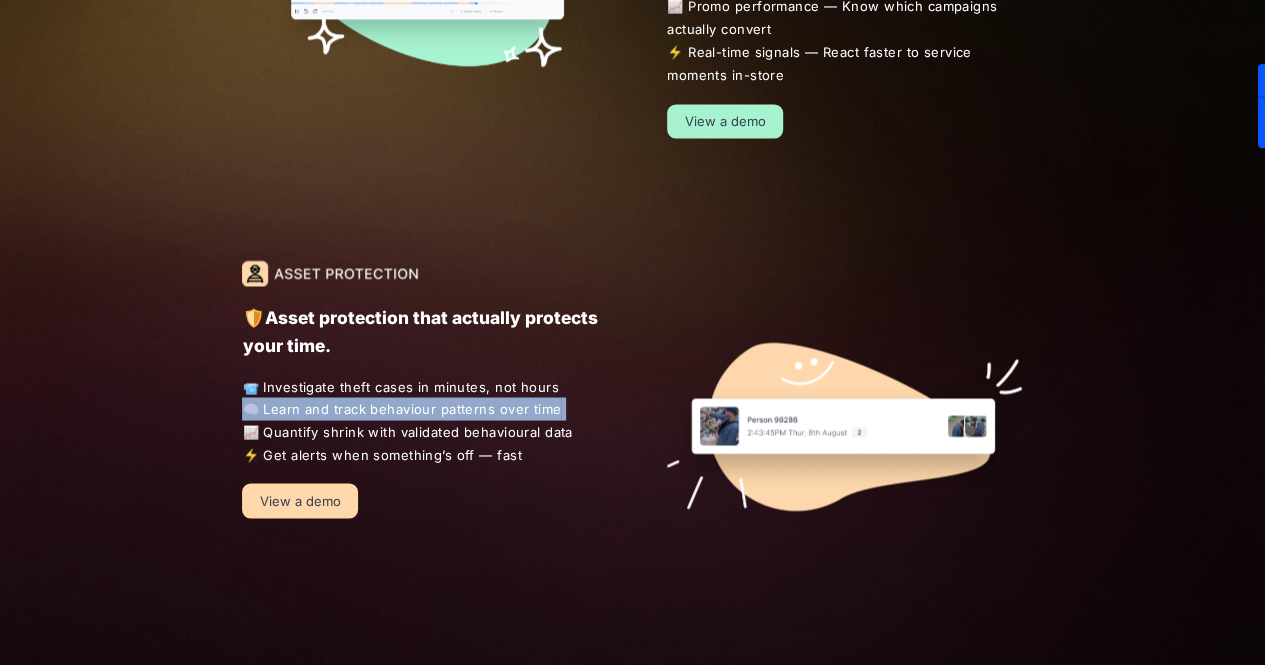 click on "📹 Investigate theft cases in minutes, not hours  🧠 Learn and track behaviour patterns over time  📈 Quantify shrink with validated behavioural data  ⚡ Get alerts when something’s off — fast" at bounding box center [420, 420] 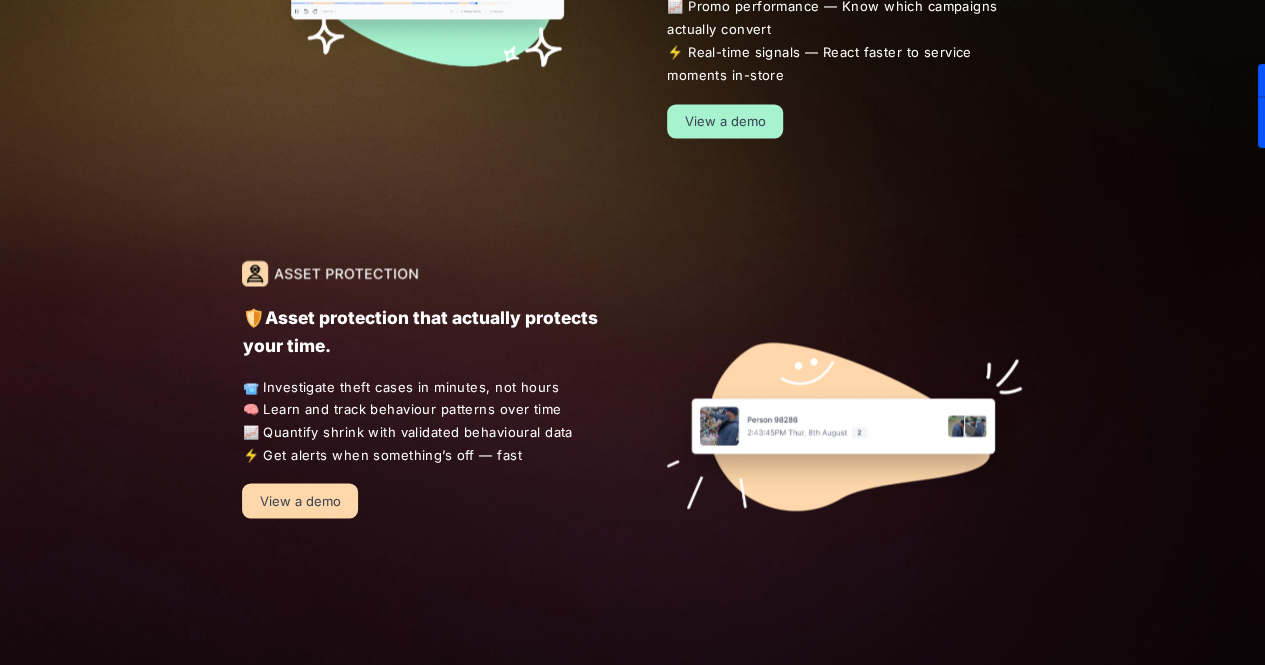 click on "📹 Investigate theft cases in minutes, not hours  🧠 Learn and track behaviour patterns over time  📈 Quantify shrink with validated behavioural data  ⚡ Get alerts when something’s off — fast" at bounding box center (420, 420) 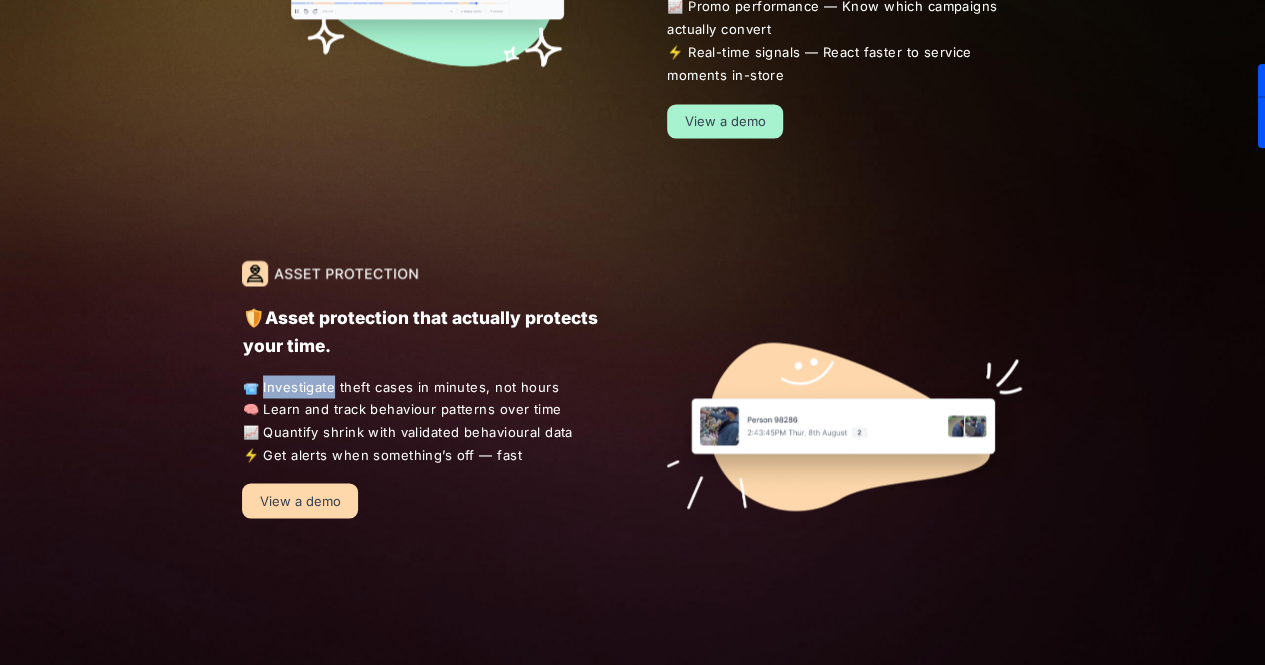 click on "📹 Investigate theft cases in minutes, not hours  🧠 Learn and track behaviour patterns over time  📈 Quantify shrink with validated behavioural data  ⚡ Get alerts when something’s off — fast" at bounding box center (420, 420) 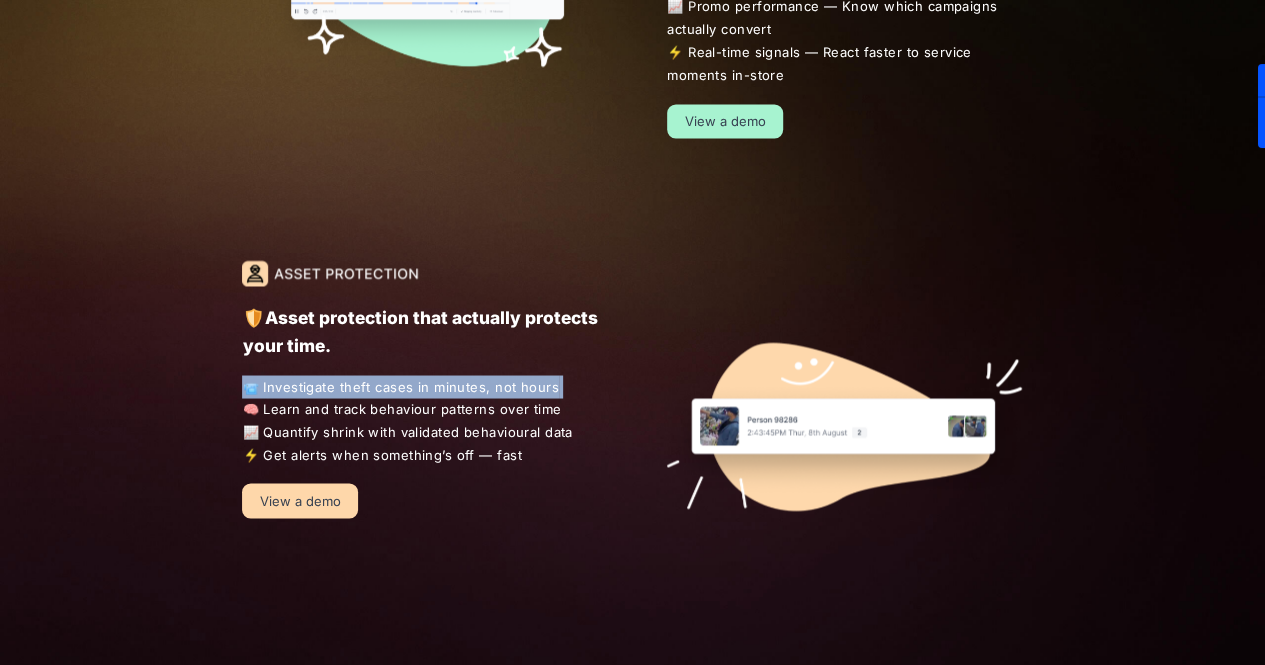 click on "📹 Investigate theft cases in minutes, not hours  🧠 Learn and track behaviour patterns over time  📈 Quantify shrink with validated behavioural data  ⚡ Get alerts when something’s off — fast" at bounding box center [420, 420] 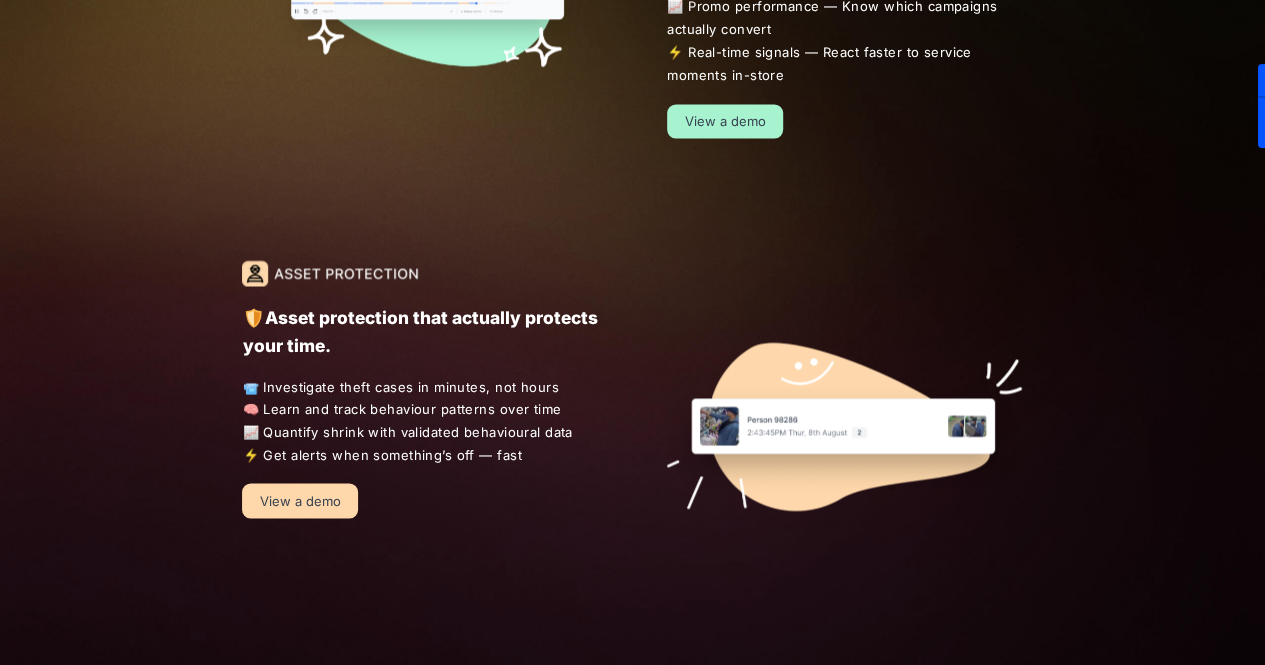 click on "📹 Investigate theft cases in minutes, not hours  🧠 Learn and track behaviour patterns over time  📈 Quantify shrink with validated behavioural data  ⚡ Get alerts when something’s off — fast" at bounding box center [420, 420] 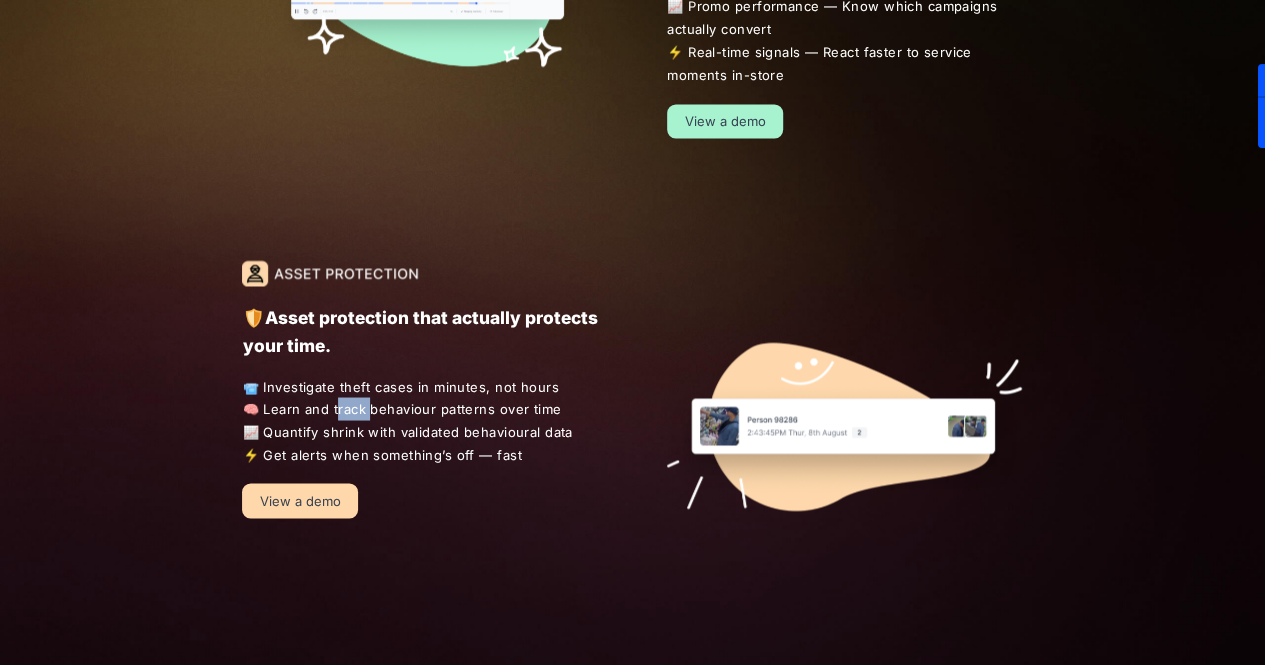 click on "📹 Investigate theft cases in minutes, not hours  🧠 Learn and track behaviour patterns over time  📈 Quantify shrink with validated behavioural data  ⚡ Get alerts when something’s off — fast" at bounding box center [420, 420] 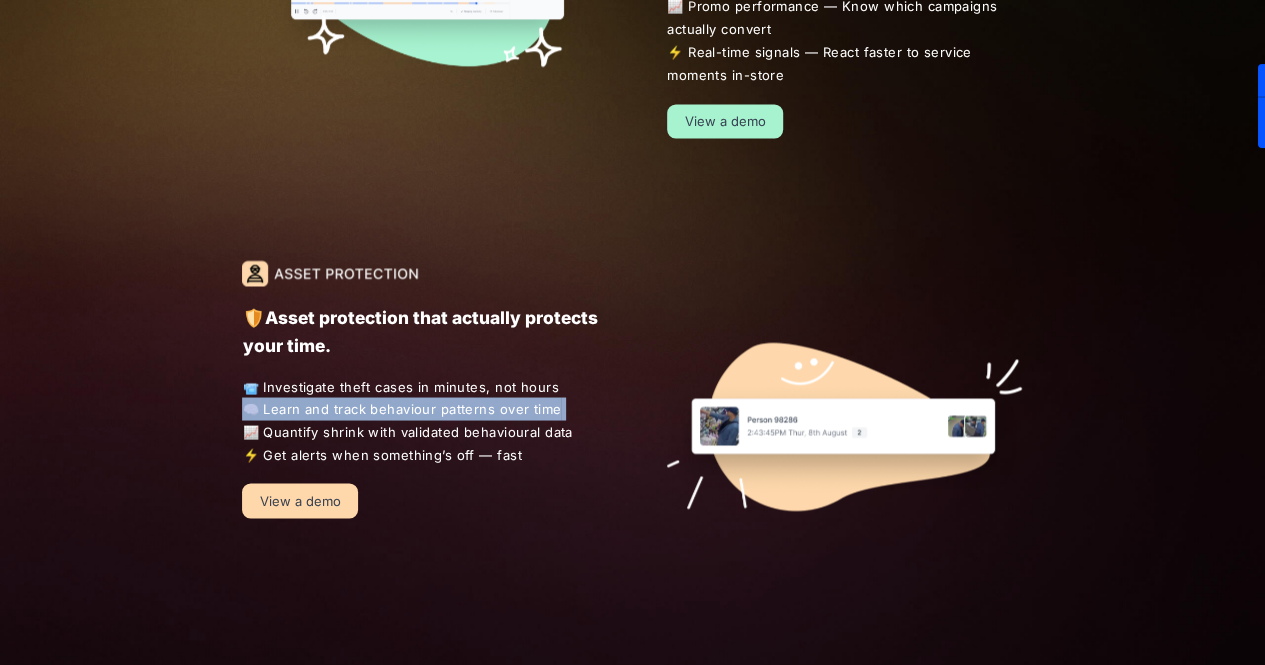 click on "📹 Investigate theft cases in minutes, not hours  🧠 Learn and track behaviour patterns over time  📈 Quantify shrink with validated behavioural data  ⚡ Get alerts when something’s off — fast" at bounding box center (420, 420) 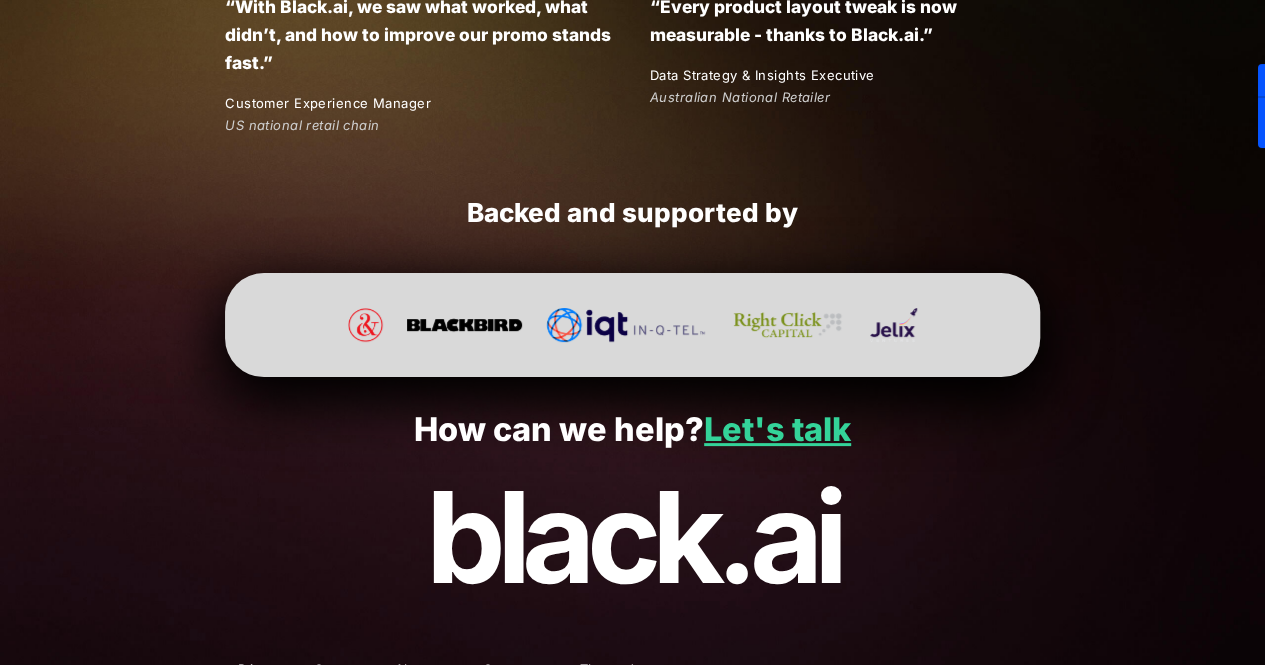 scroll, scrollTop: 3811, scrollLeft: 0, axis: vertical 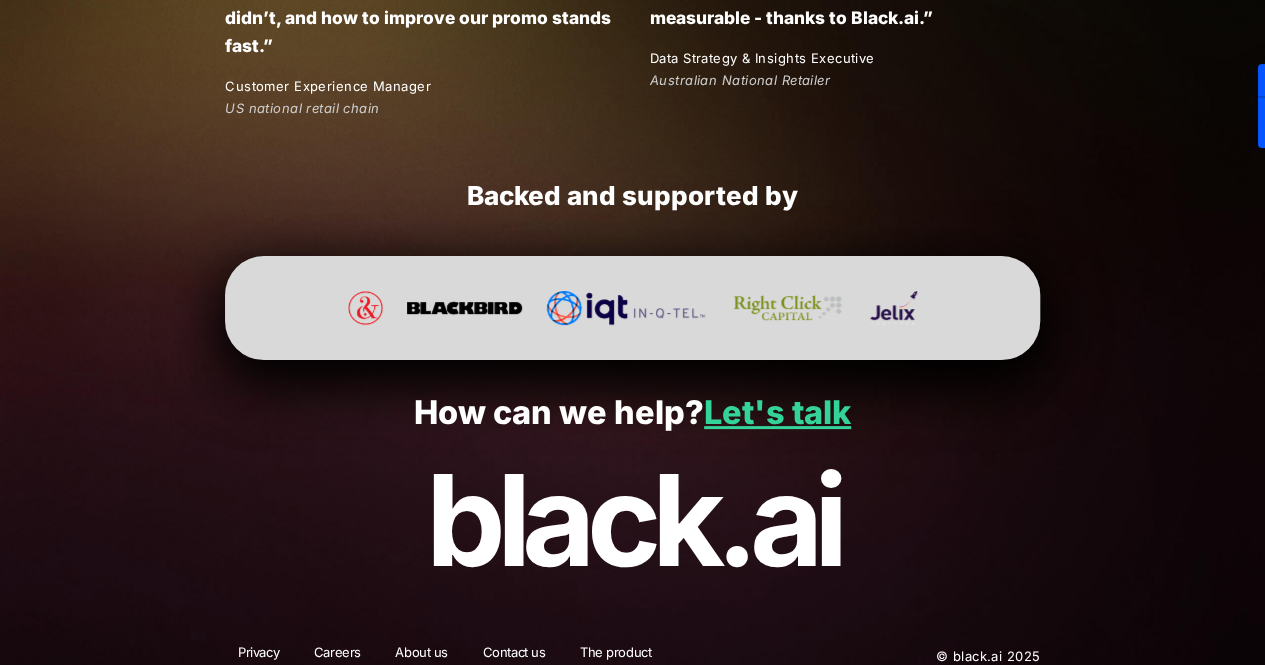 click on "The product" at bounding box center (615, 656) 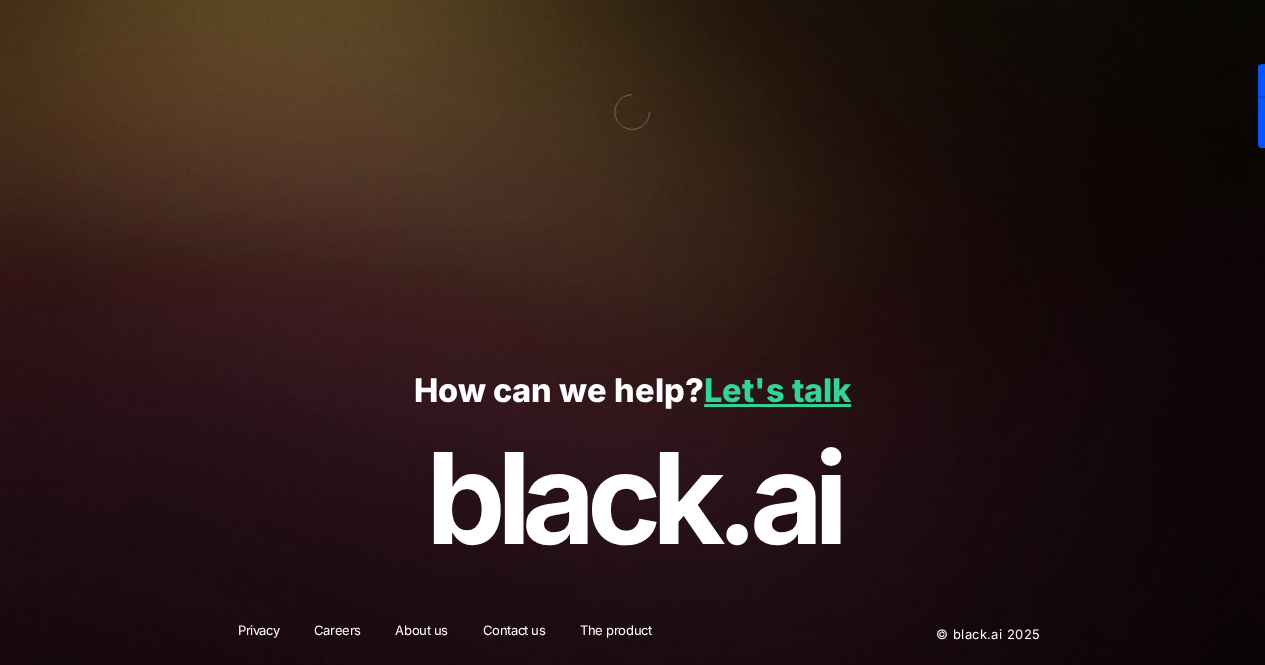 scroll, scrollTop: 0, scrollLeft: 0, axis: both 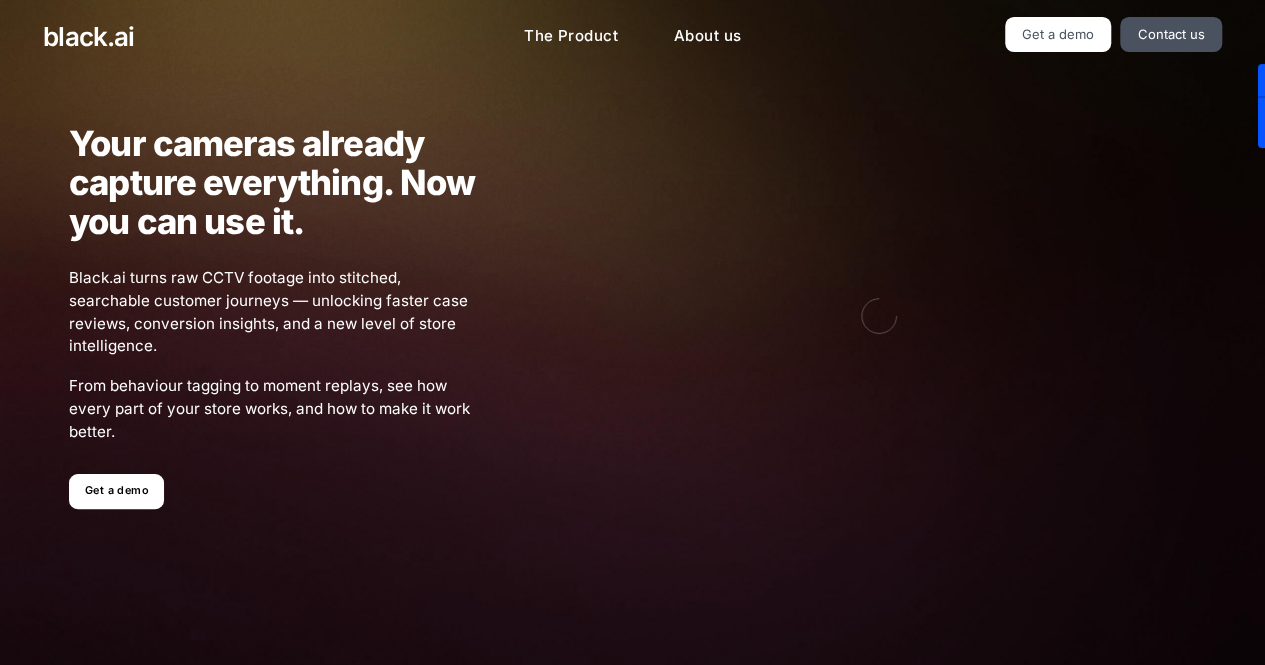 click on "Black.ai turns raw CCTV footage into stitched, searchable customer journeys — unlocking faster case reviews, conversion insights, and a new level of store intelligence." at bounding box center (272, 312) 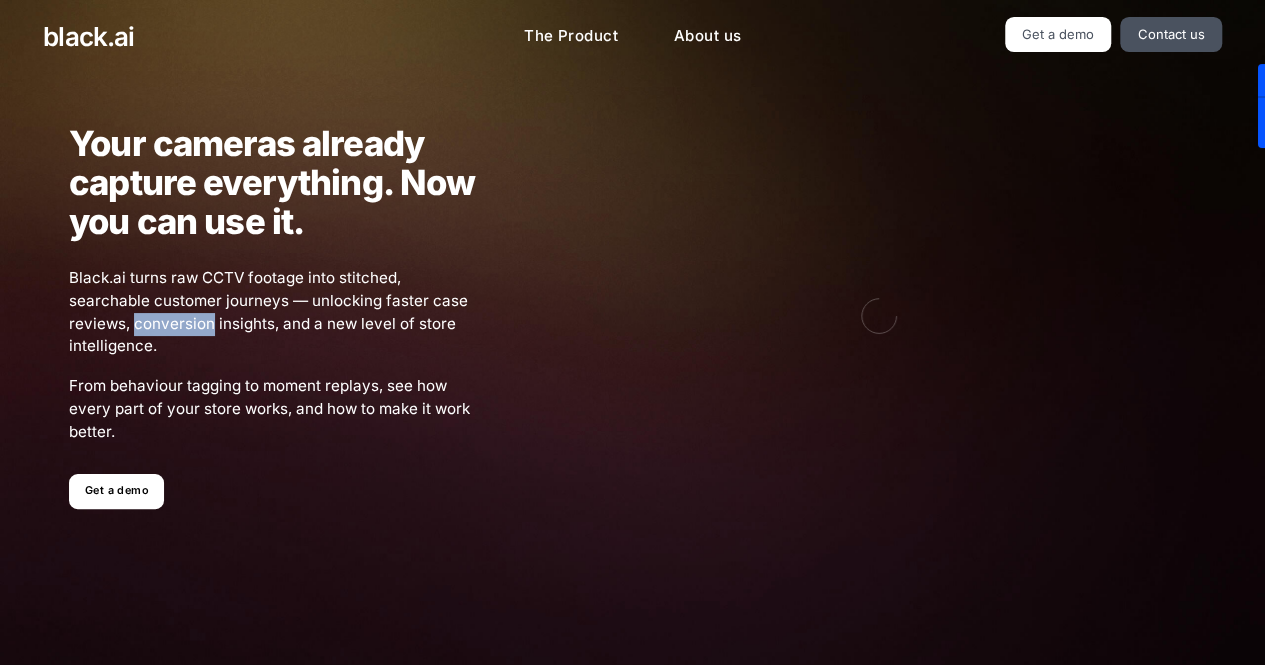 click on "Black.ai turns raw CCTV footage into stitched, searchable customer journeys — unlocking faster case reviews, conversion insights, and a new level of store intelligence." at bounding box center (272, 312) 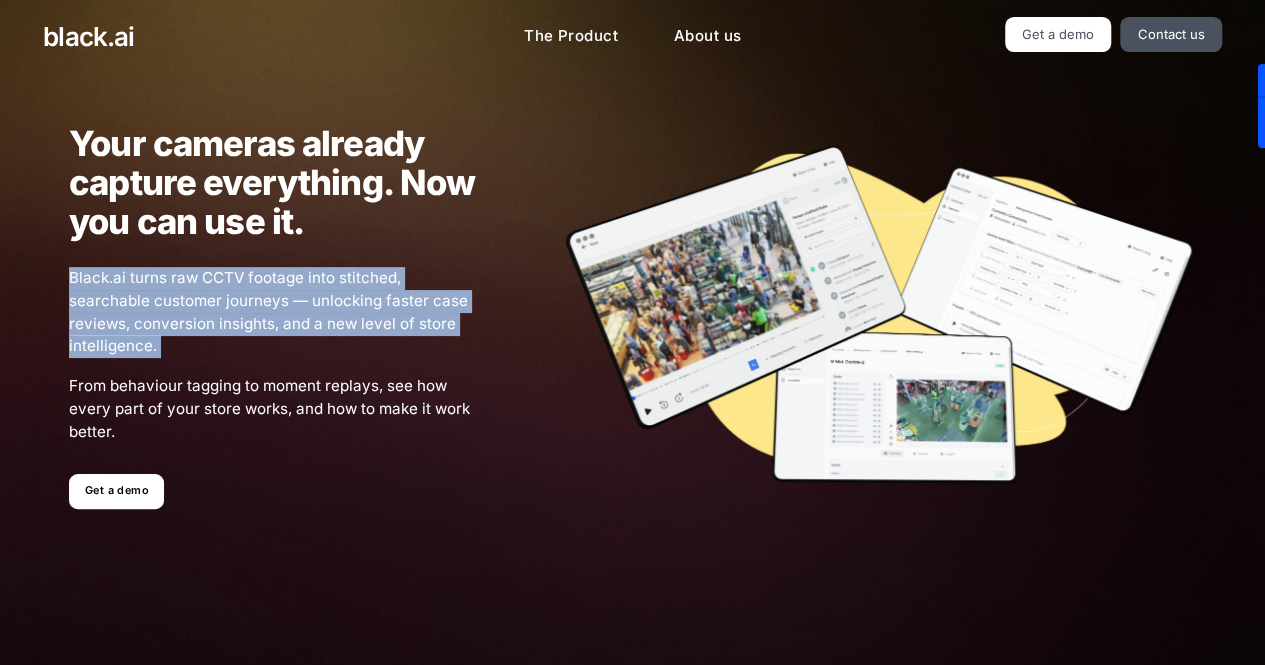 click on "Black.ai turns raw CCTV footage into stitched, searchable customer journeys — unlocking faster case reviews, conversion insights, and a new level of store intelligence." at bounding box center [272, 312] 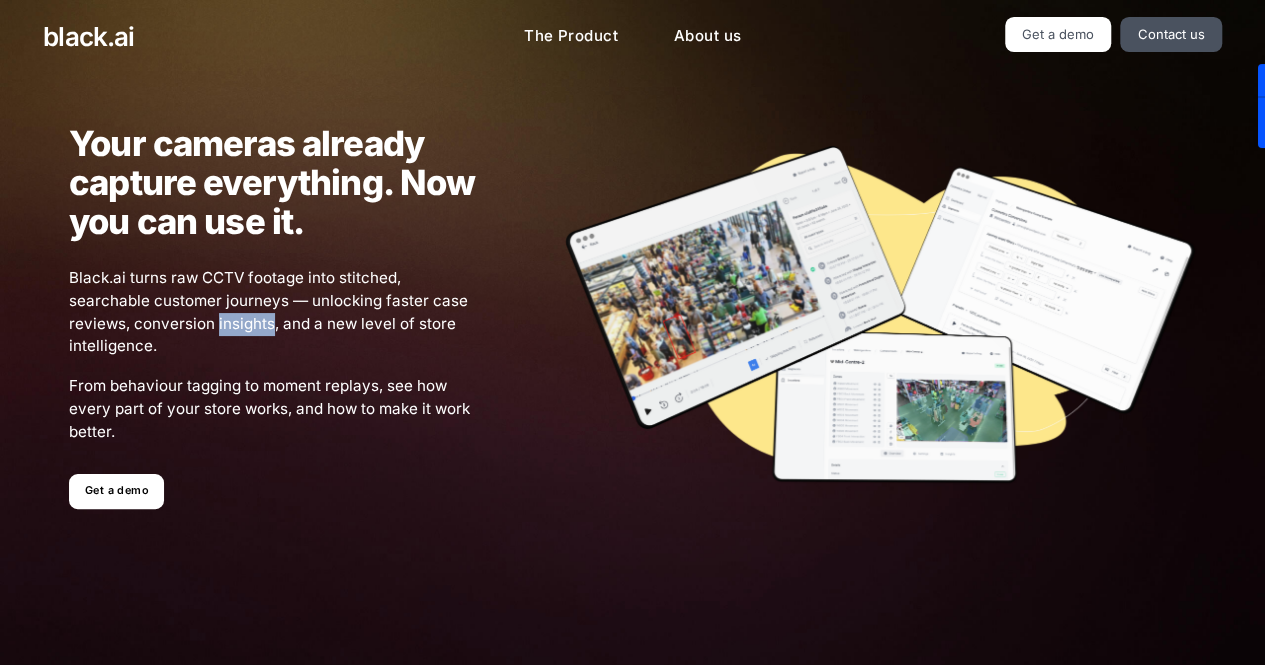 click on "Black.ai turns raw CCTV footage into stitched, searchable customer journeys — unlocking faster case reviews, conversion insights, and a new level of store intelligence." at bounding box center [272, 312] 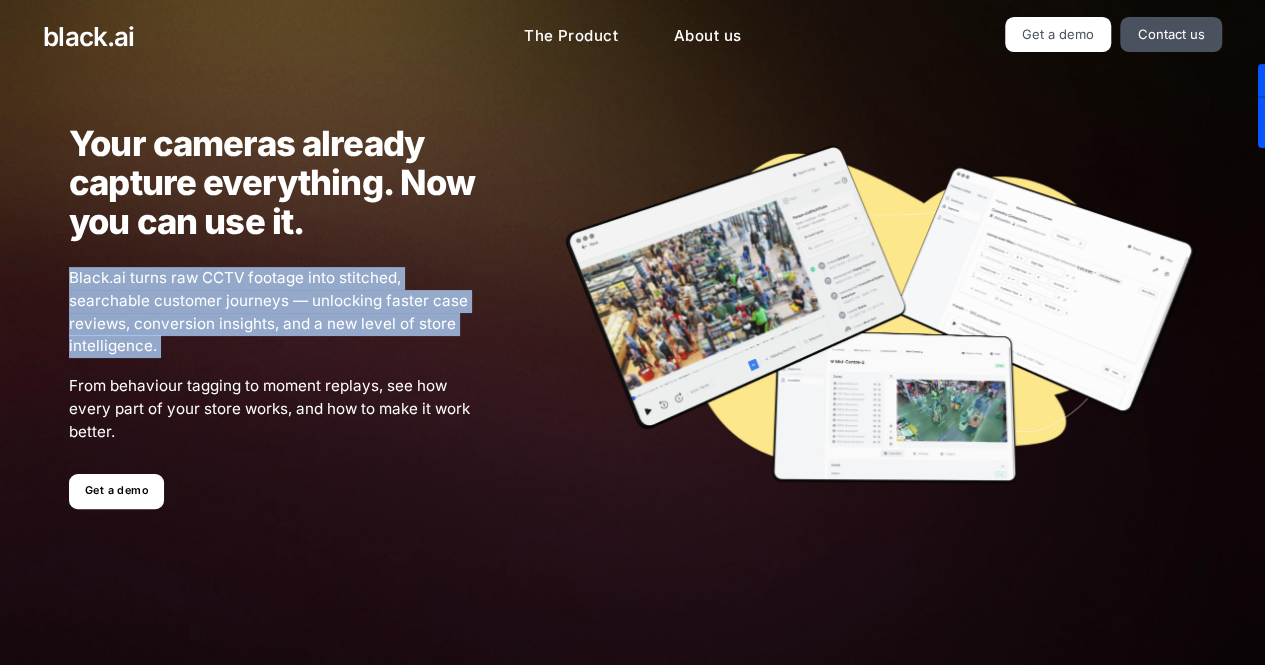 click on "Black.ai turns raw CCTV footage into stitched, searchable customer journeys — unlocking faster case reviews, conversion insights, and a new level of store intelligence." at bounding box center (272, 312) 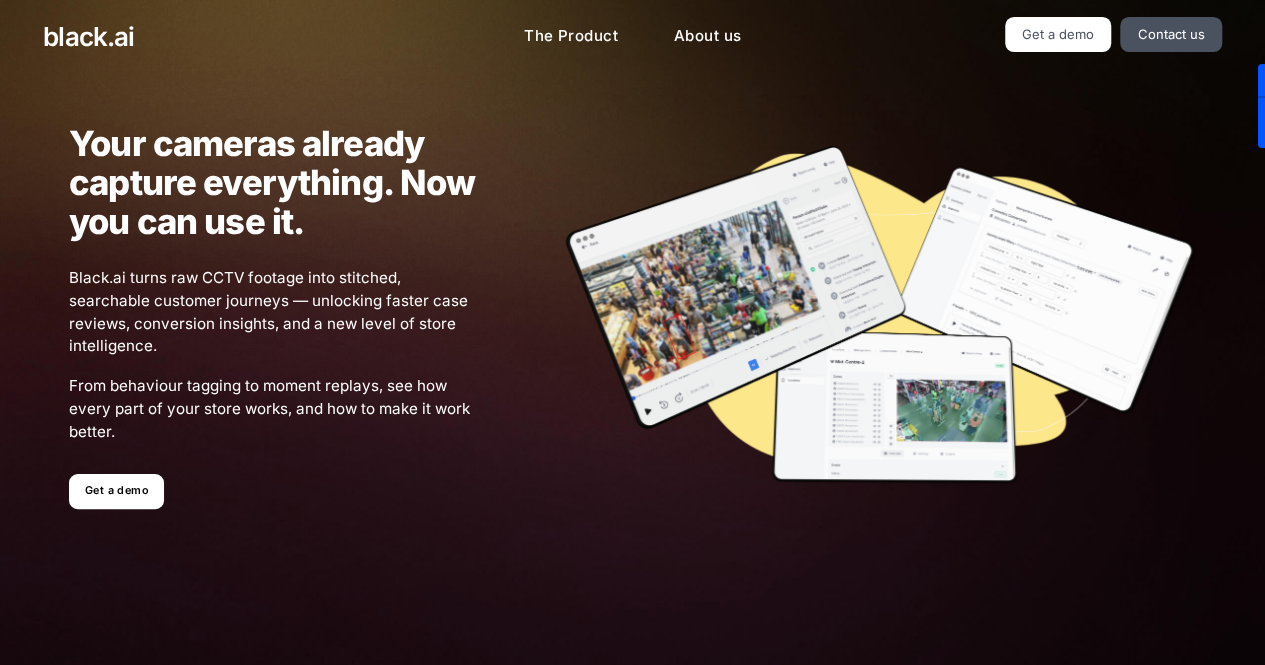 click on "From behaviour tagging to moment replays, see how every part of your store works, and how to make it work better." at bounding box center [272, 409] 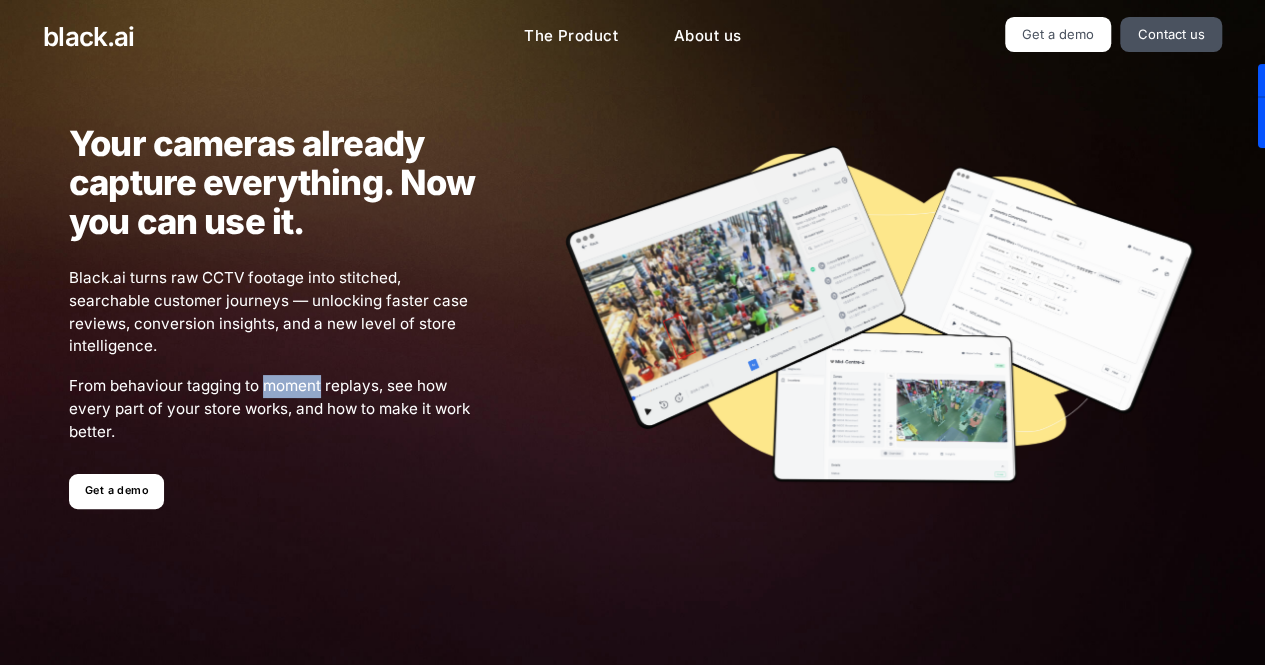 click on "From behaviour tagging to moment replays, see how every part of your store works, and how to make it work better." at bounding box center [272, 409] 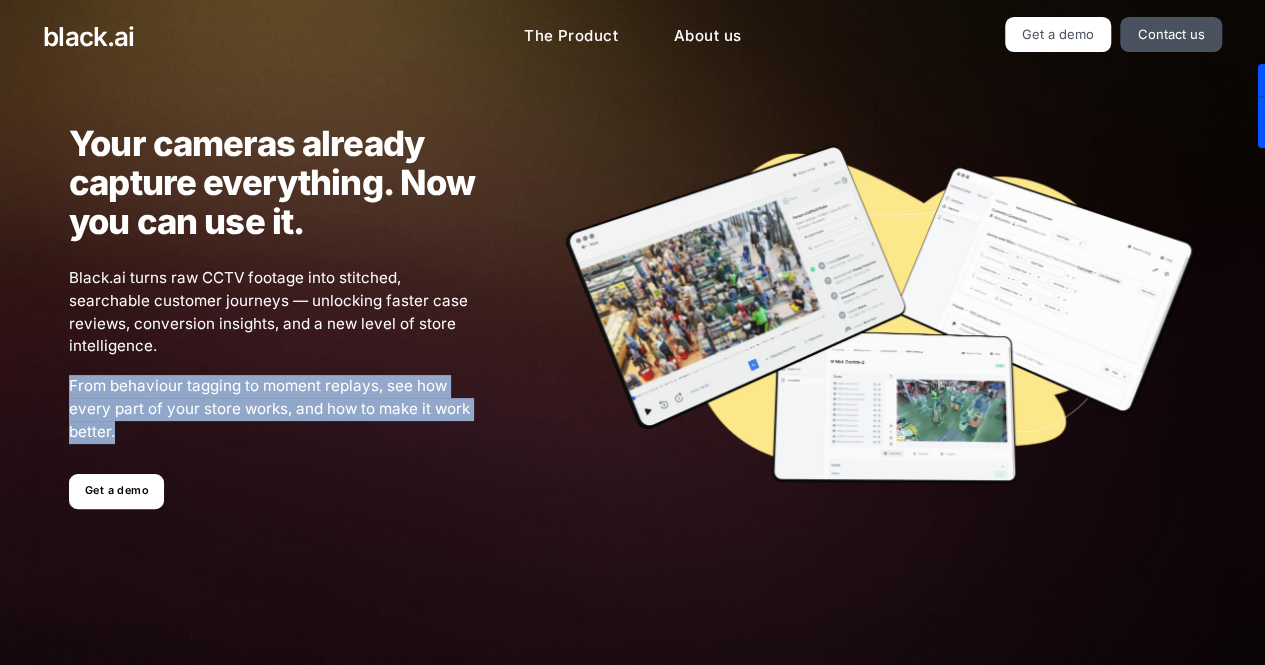 click on "From behaviour tagging to moment replays, see how every part of your store works, and how to make it work better." at bounding box center [272, 409] 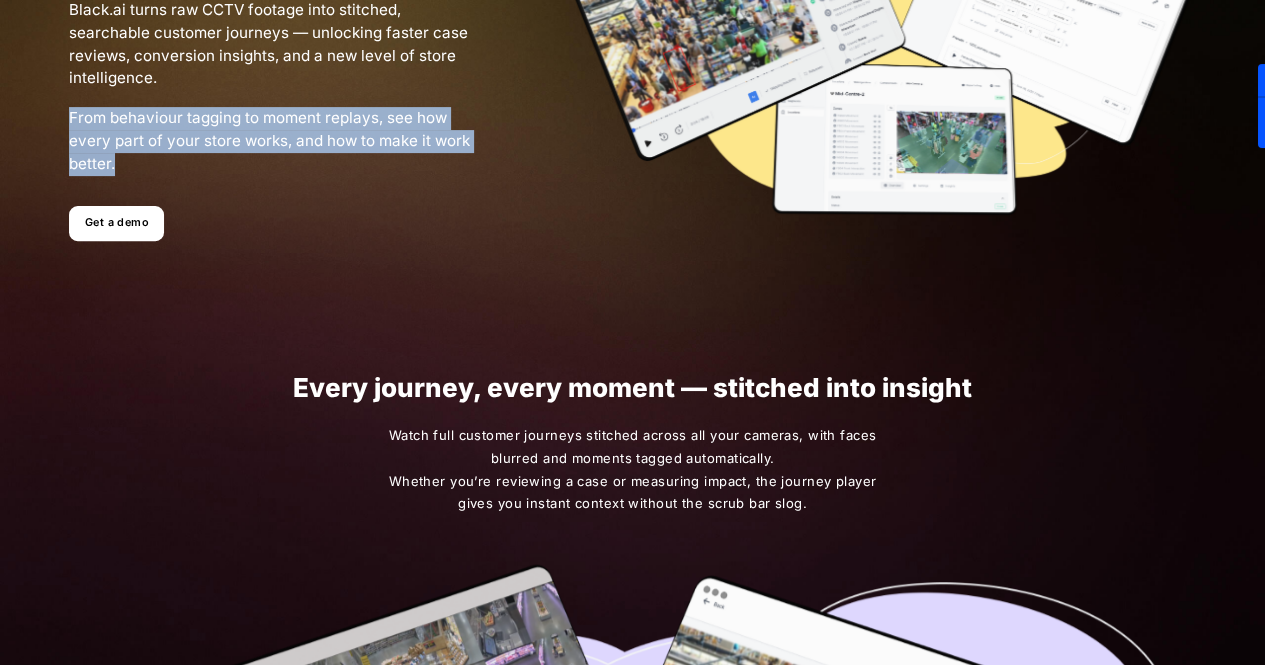 scroll, scrollTop: 0, scrollLeft: 0, axis: both 